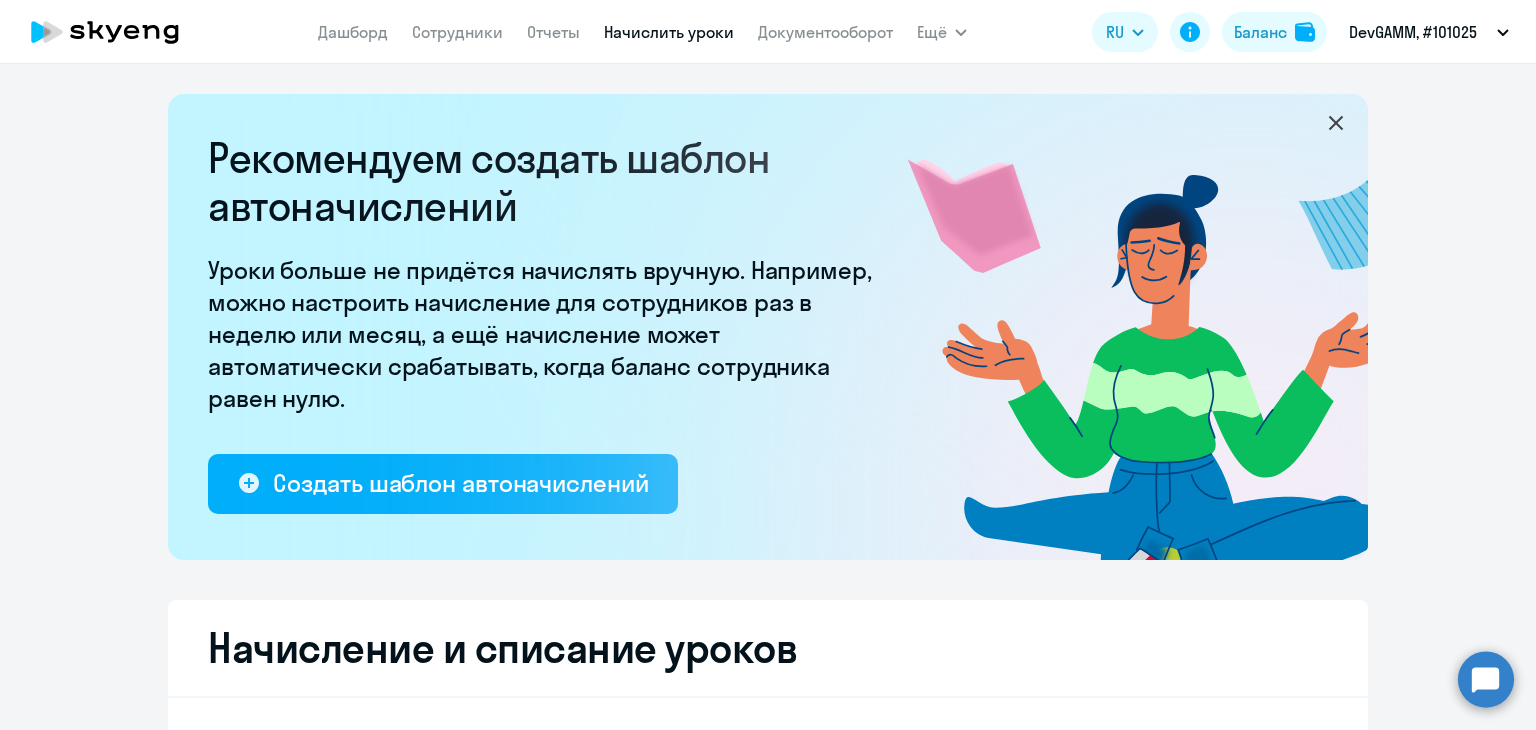 select on "10" 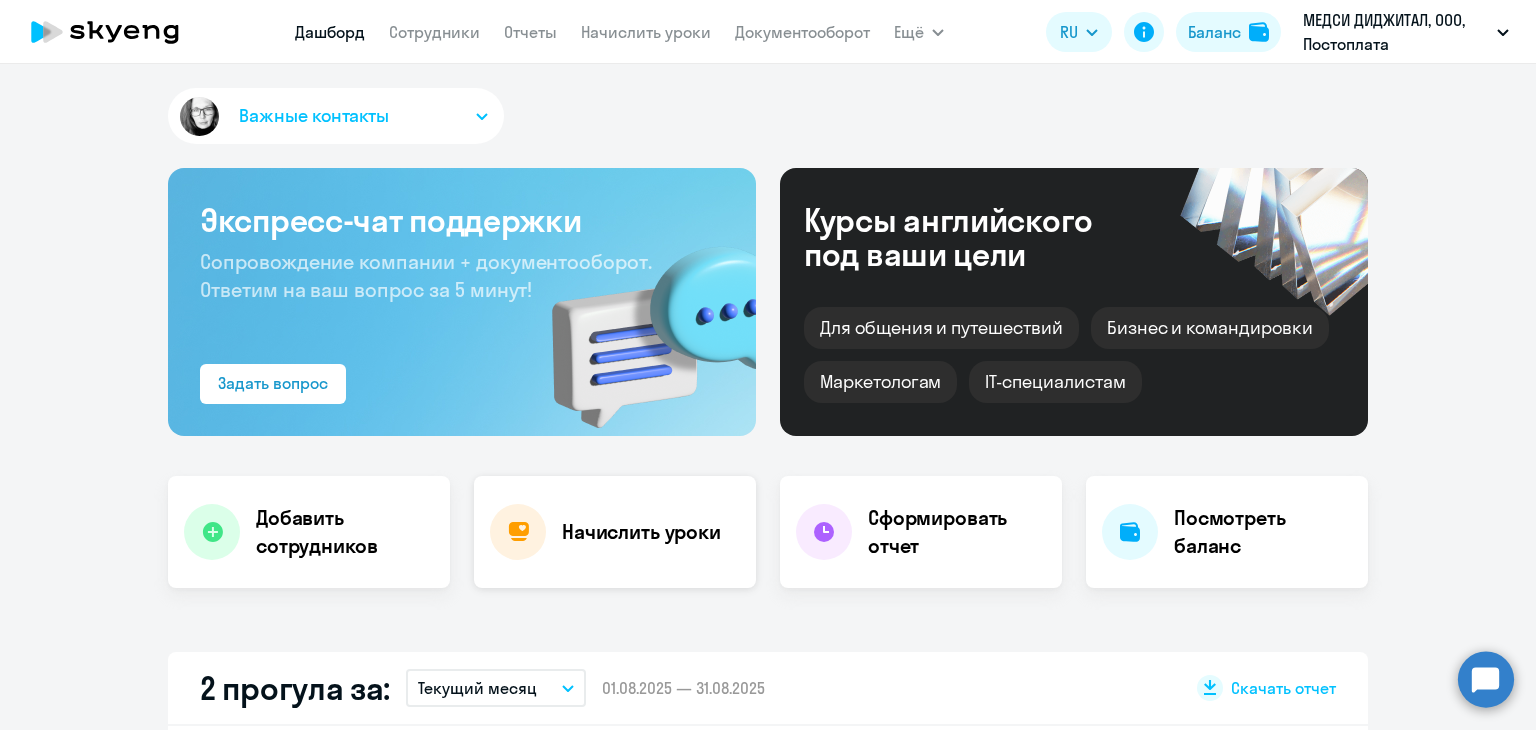 scroll, scrollTop: 0, scrollLeft: 0, axis: both 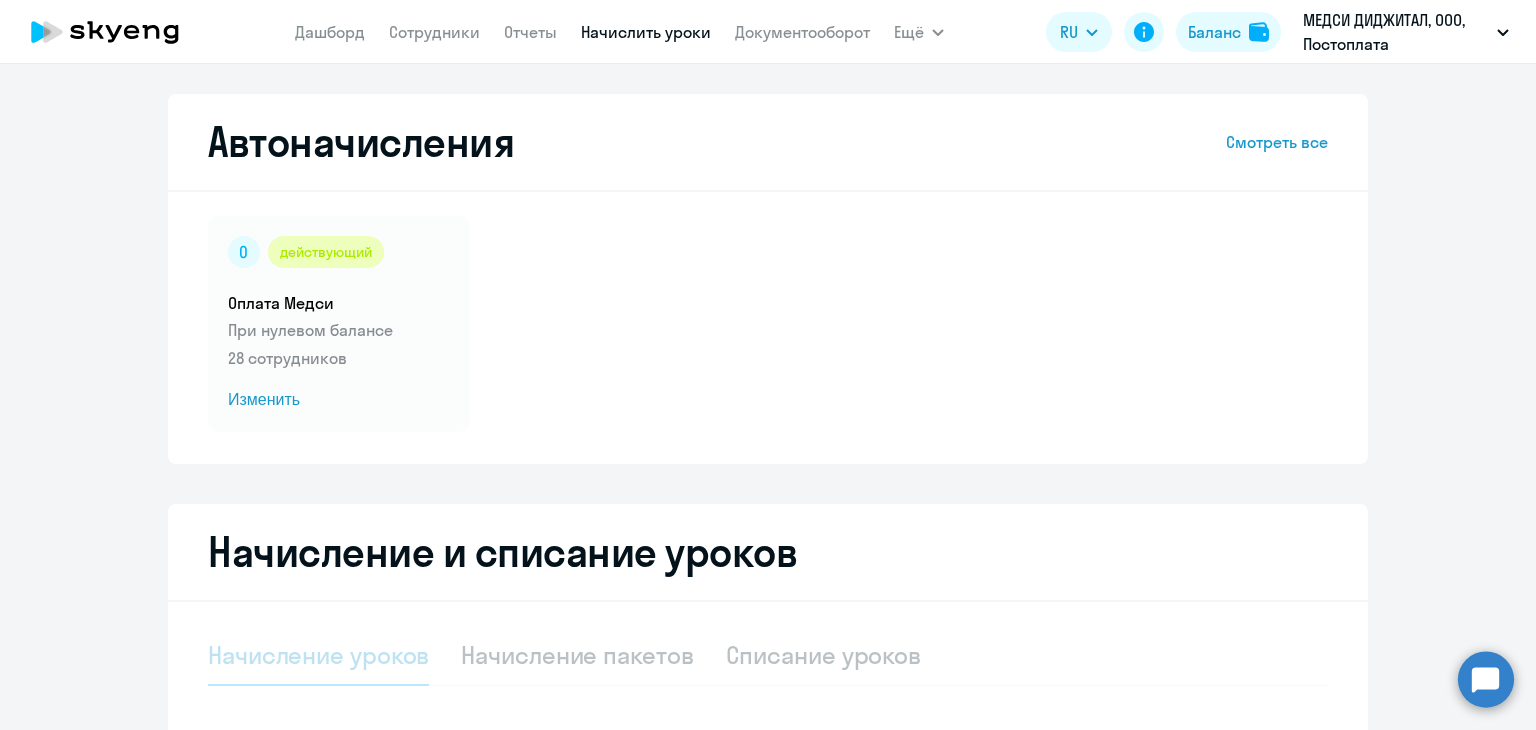 select on "10" 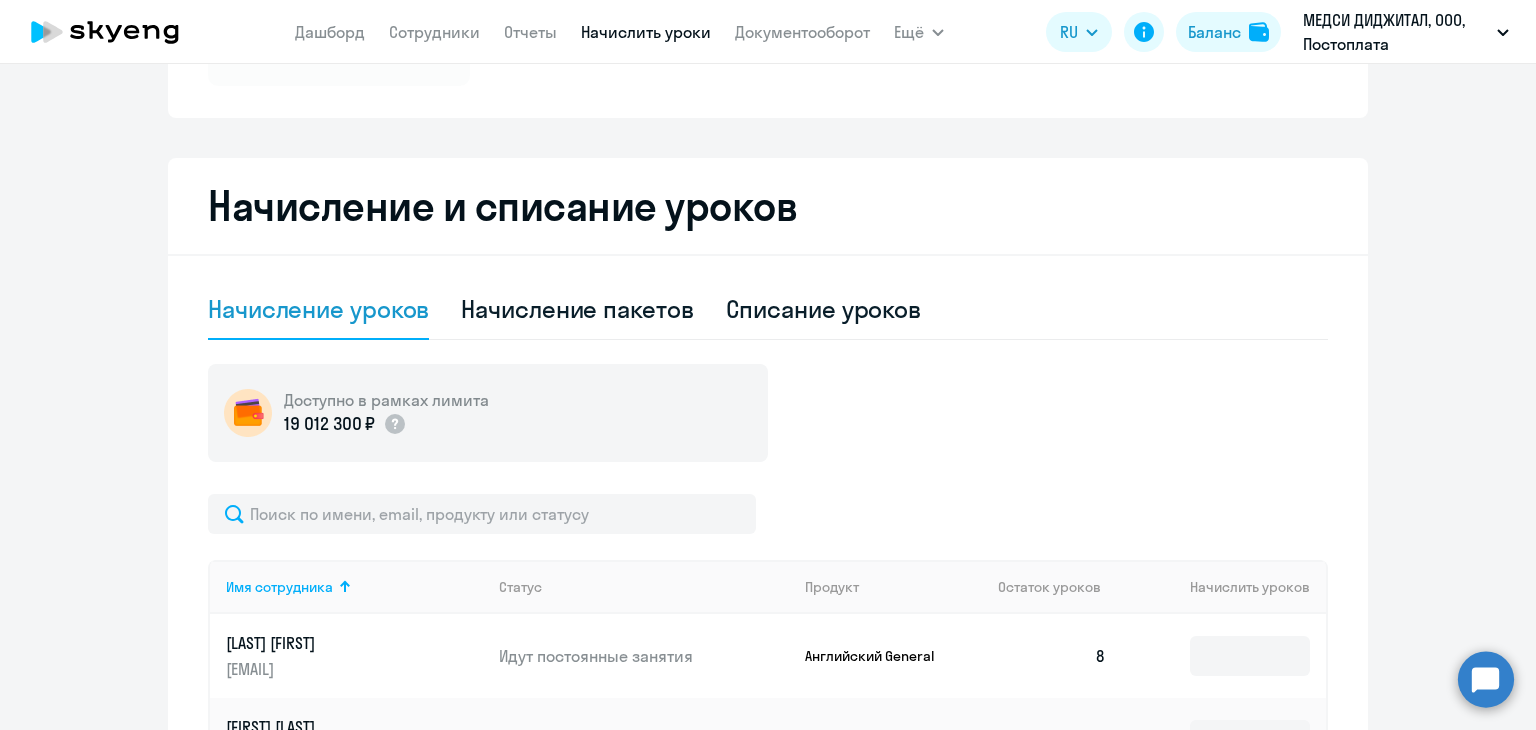 scroll, scrollTop: 400, scrollLeft: 0, axis: vertical 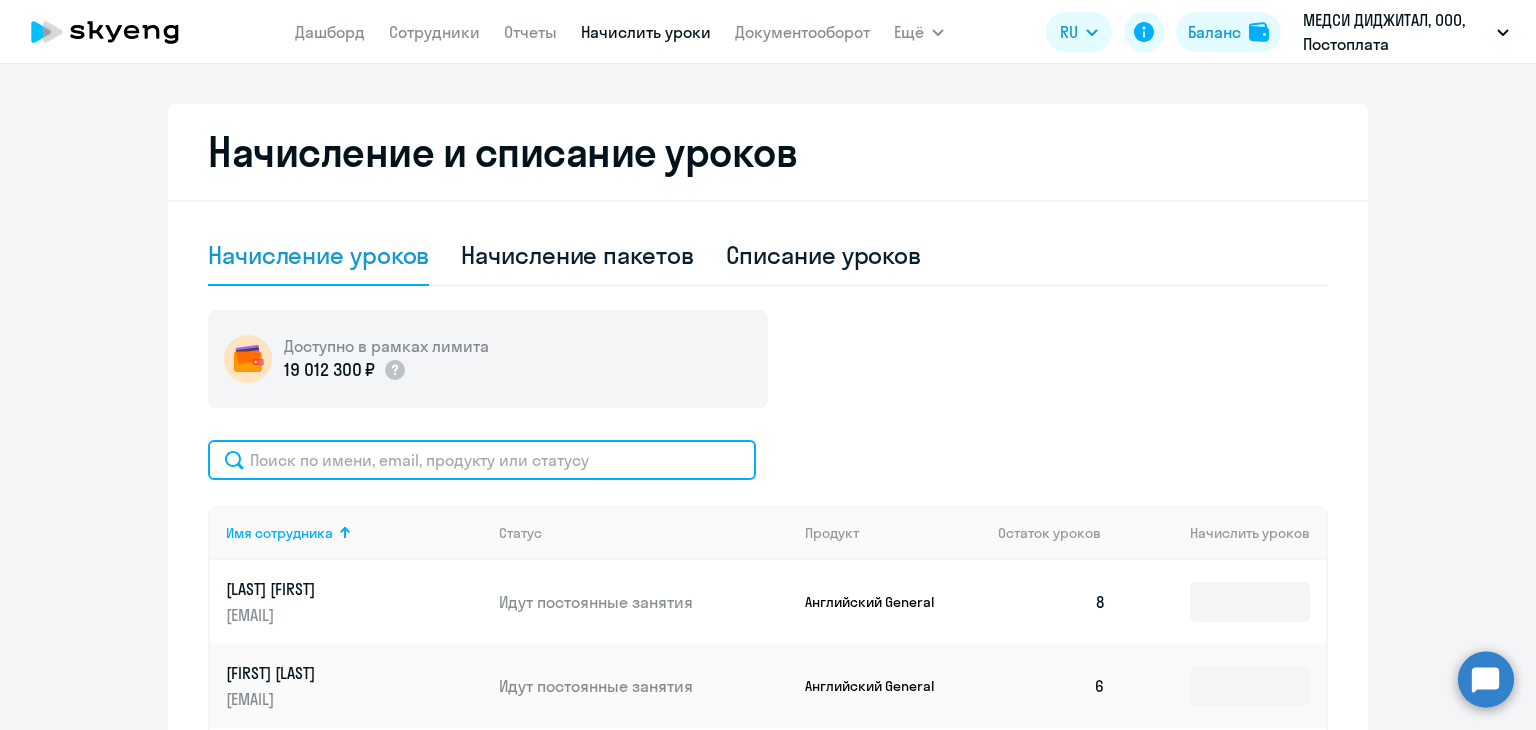 paste on "kachko.ed@medsigroup.ru" 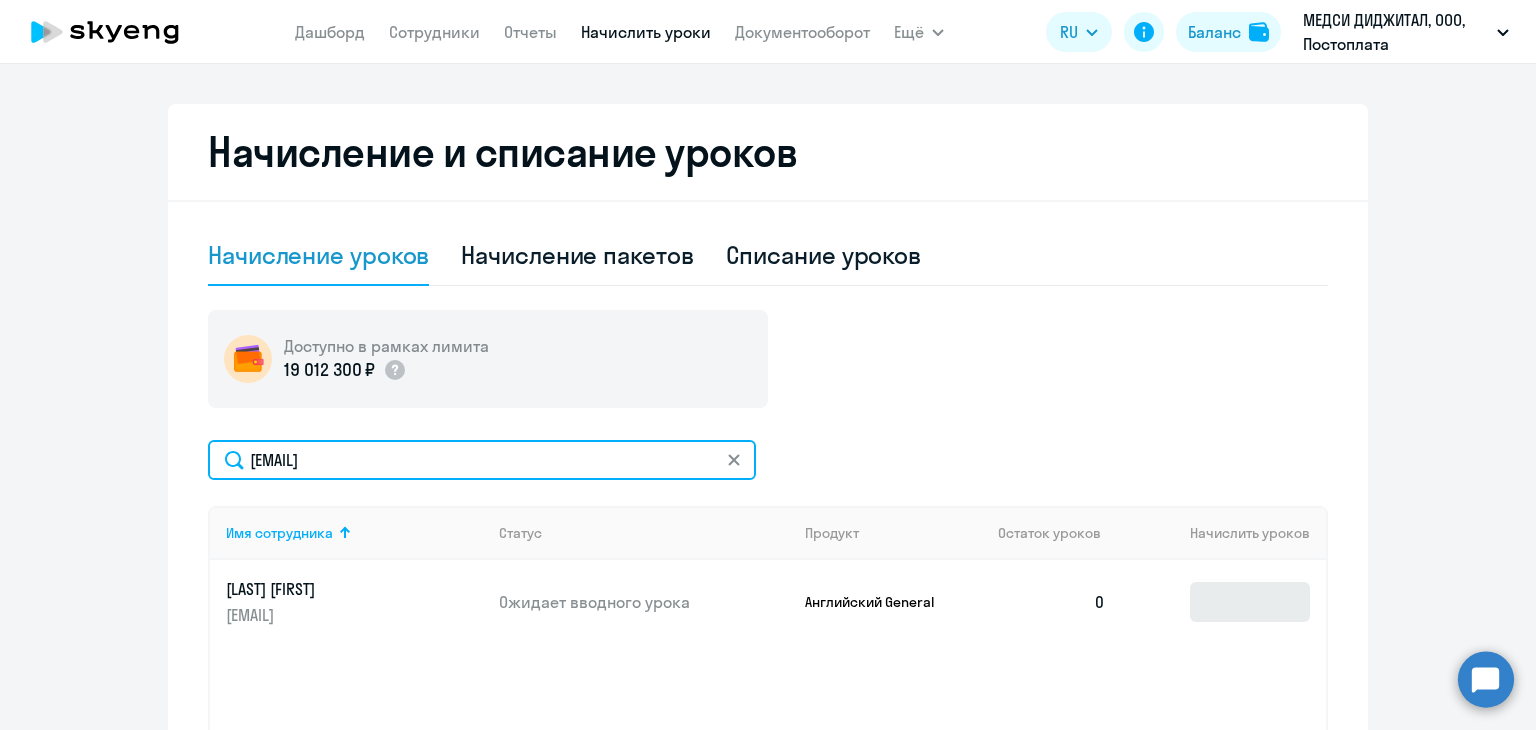 type on "kachko.ed@medsigroup.ru" 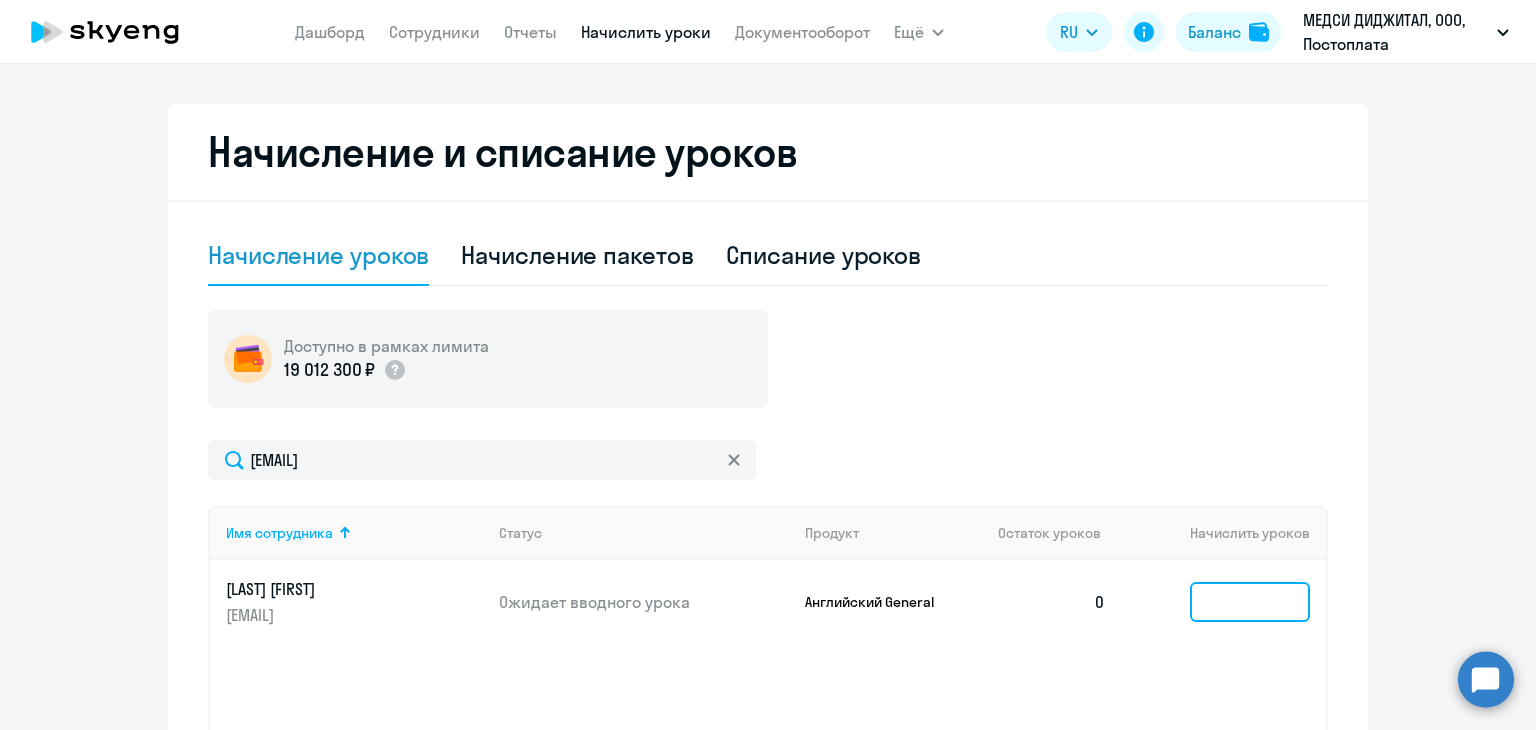 click 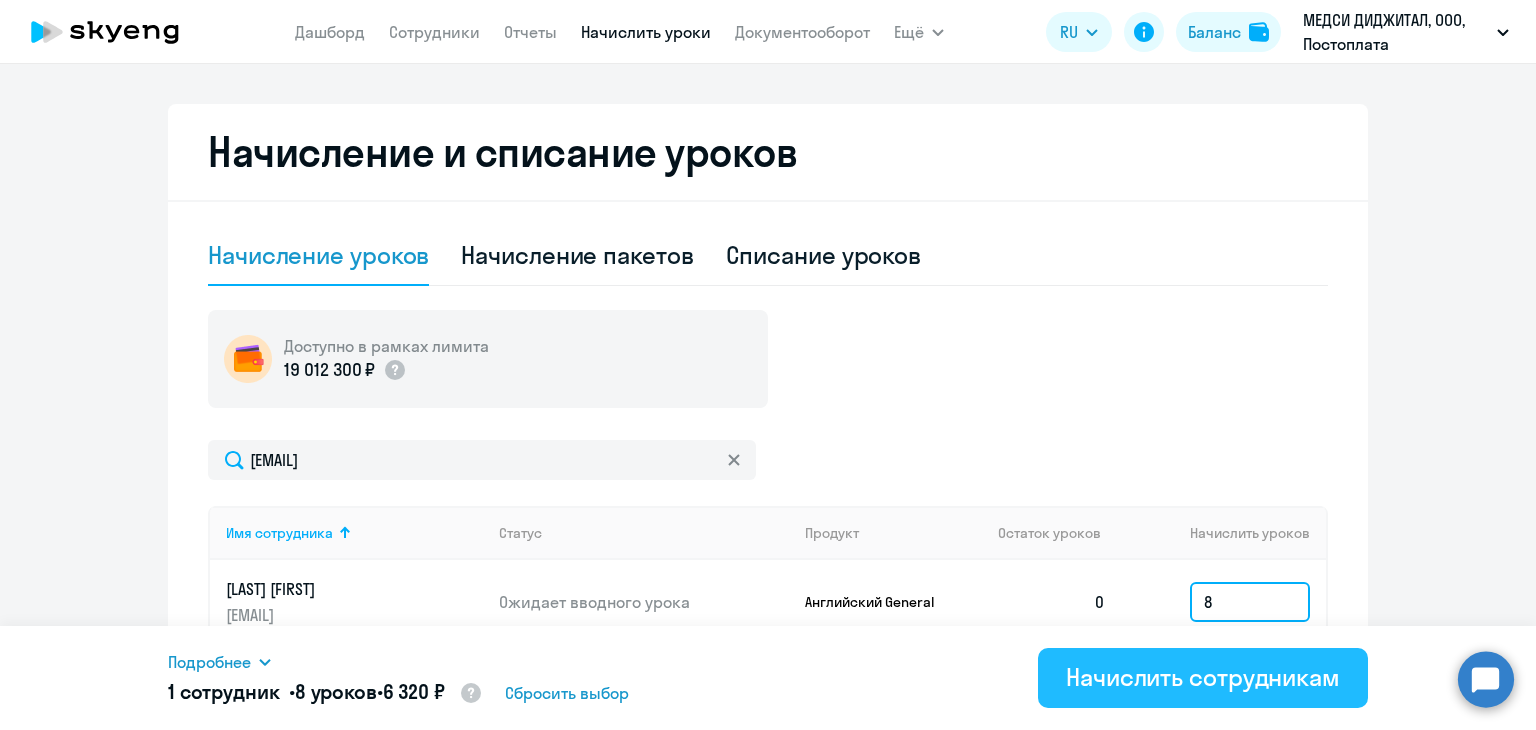 type on "8" 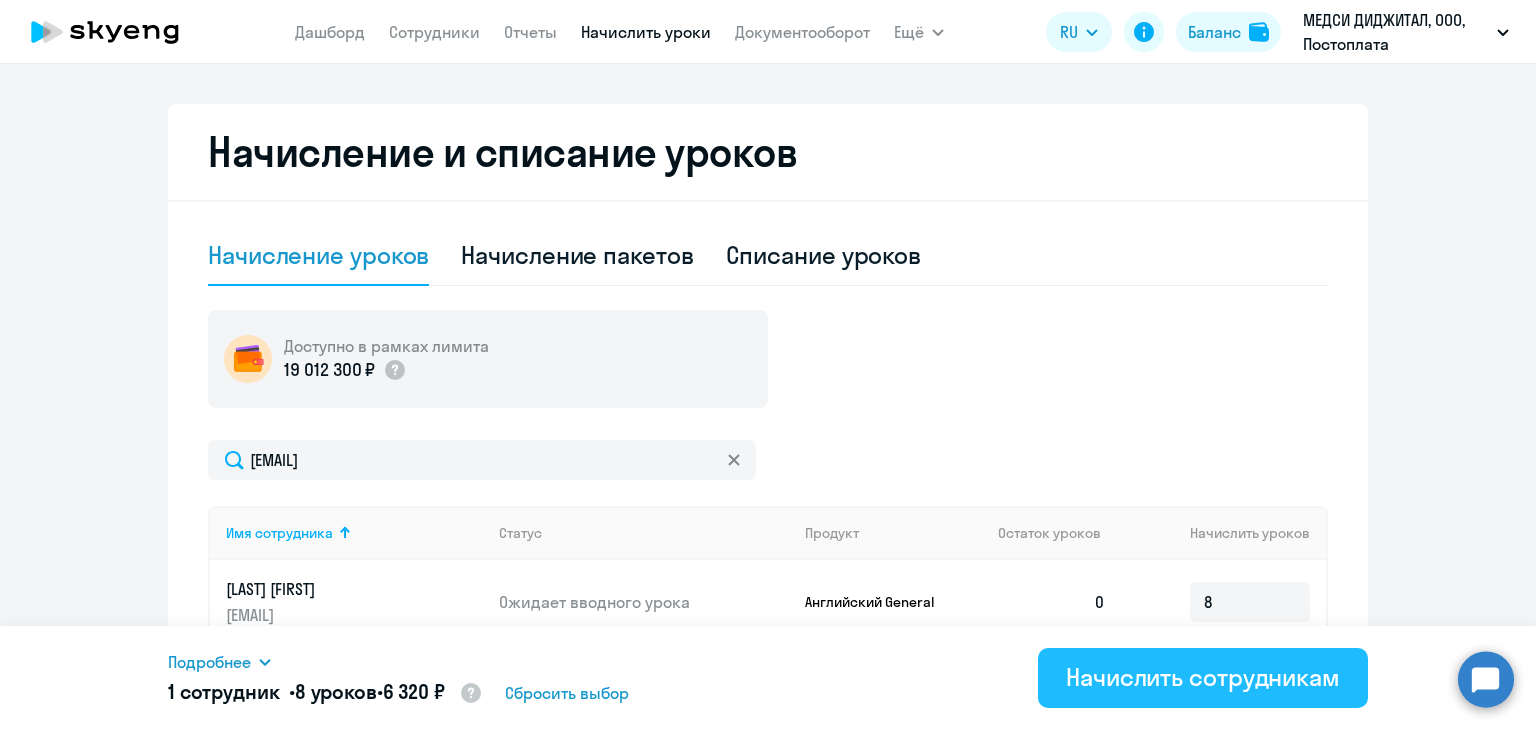 click on "Начислить сотрудникам" at bounding box center (1203, 677) 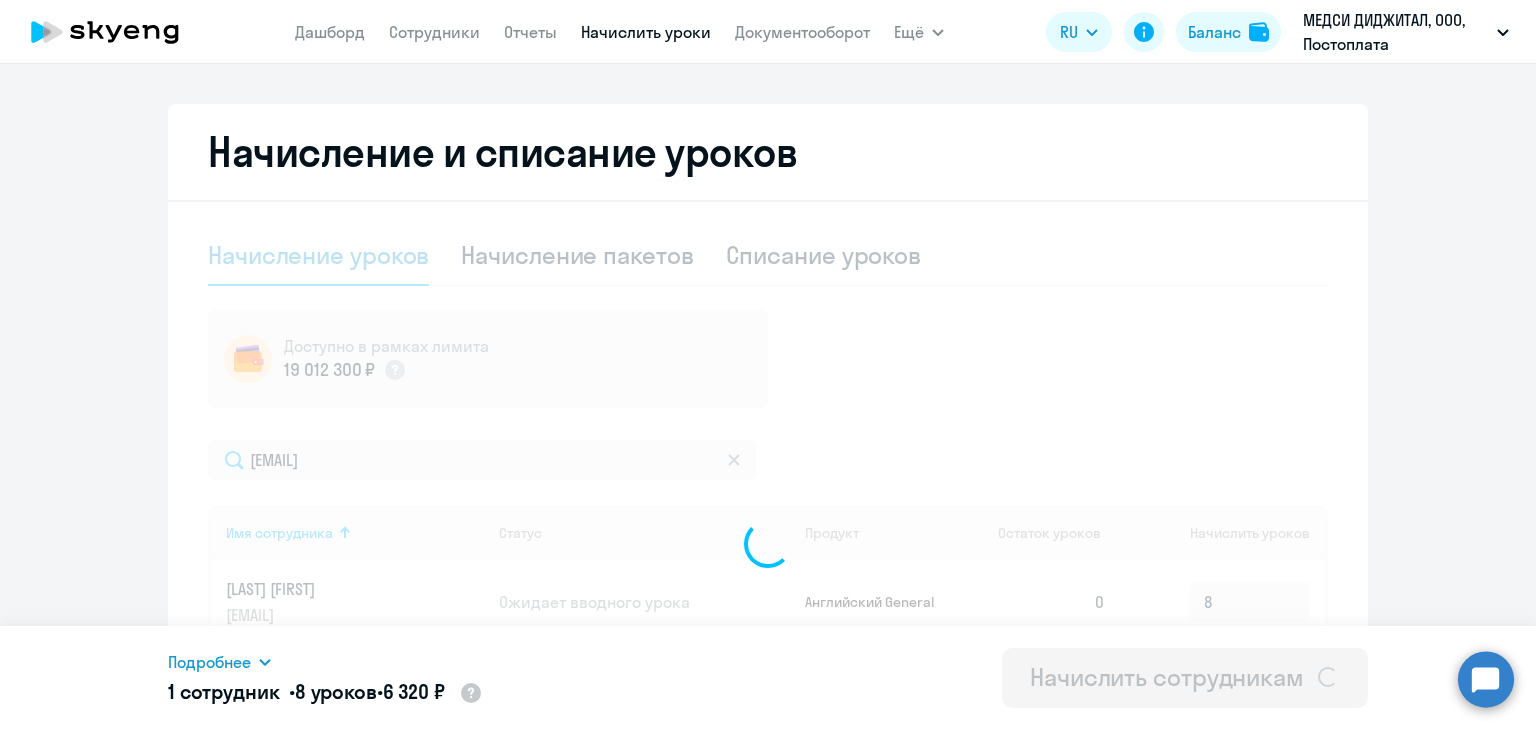 type 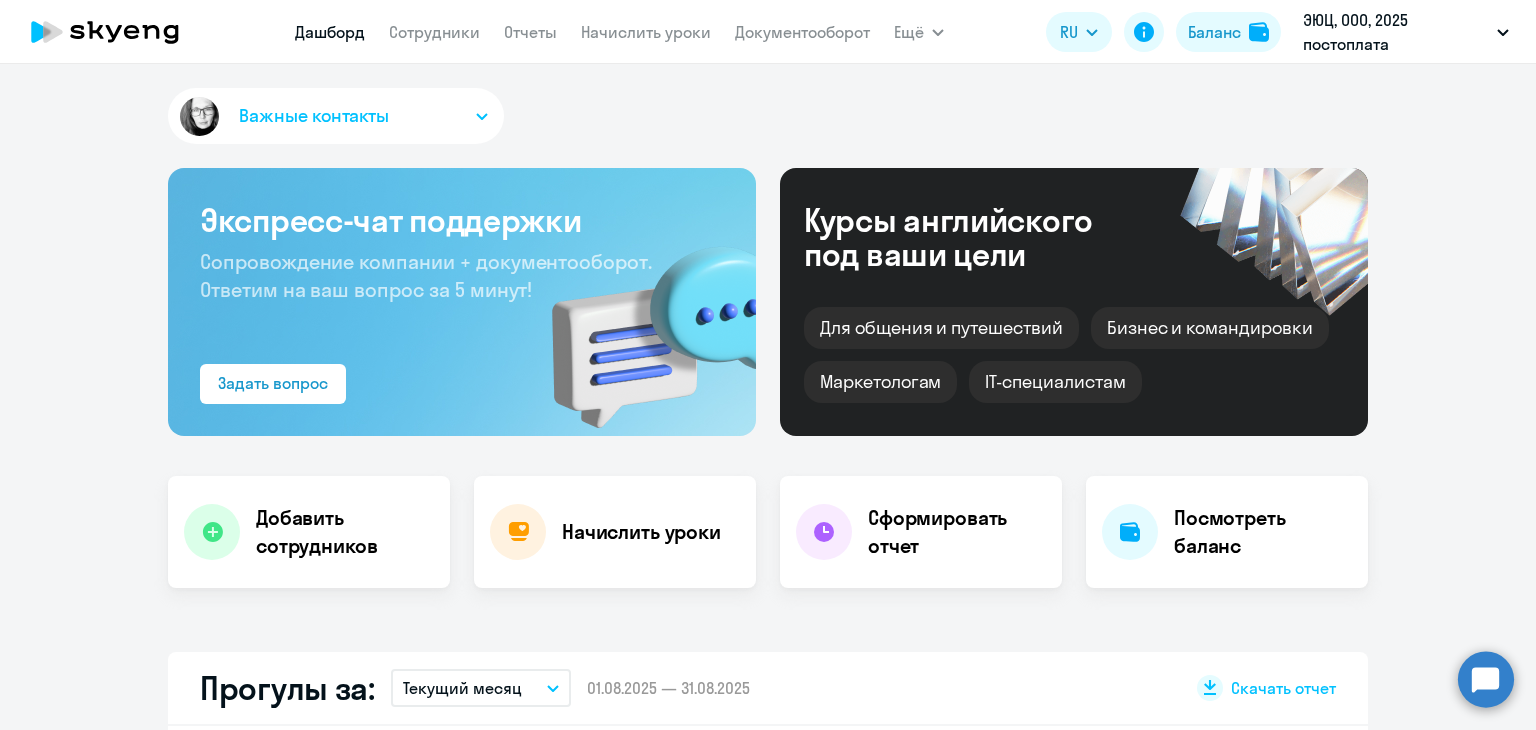 select on "30" 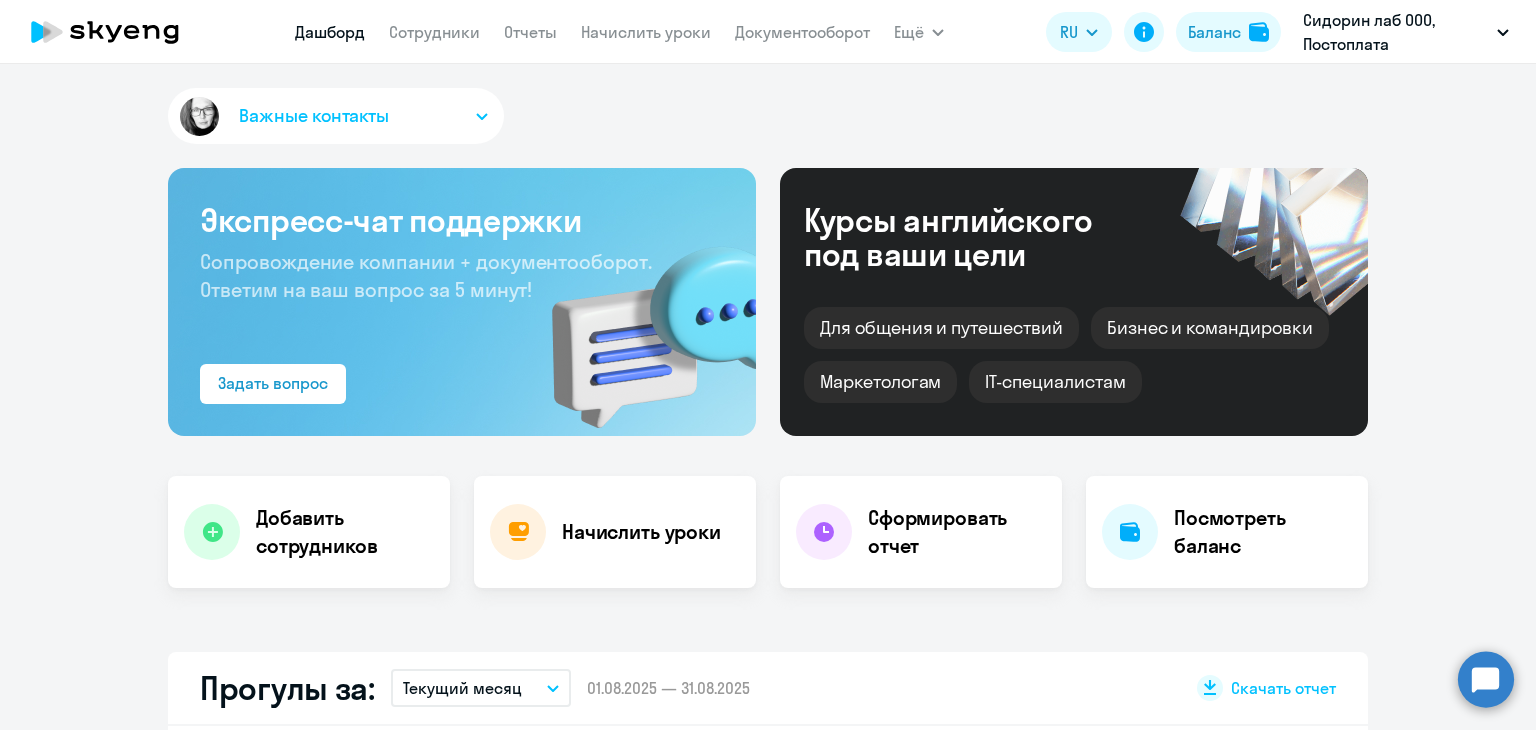 scroll, scrollTop: 0, scrollLeft: 0, axis: both 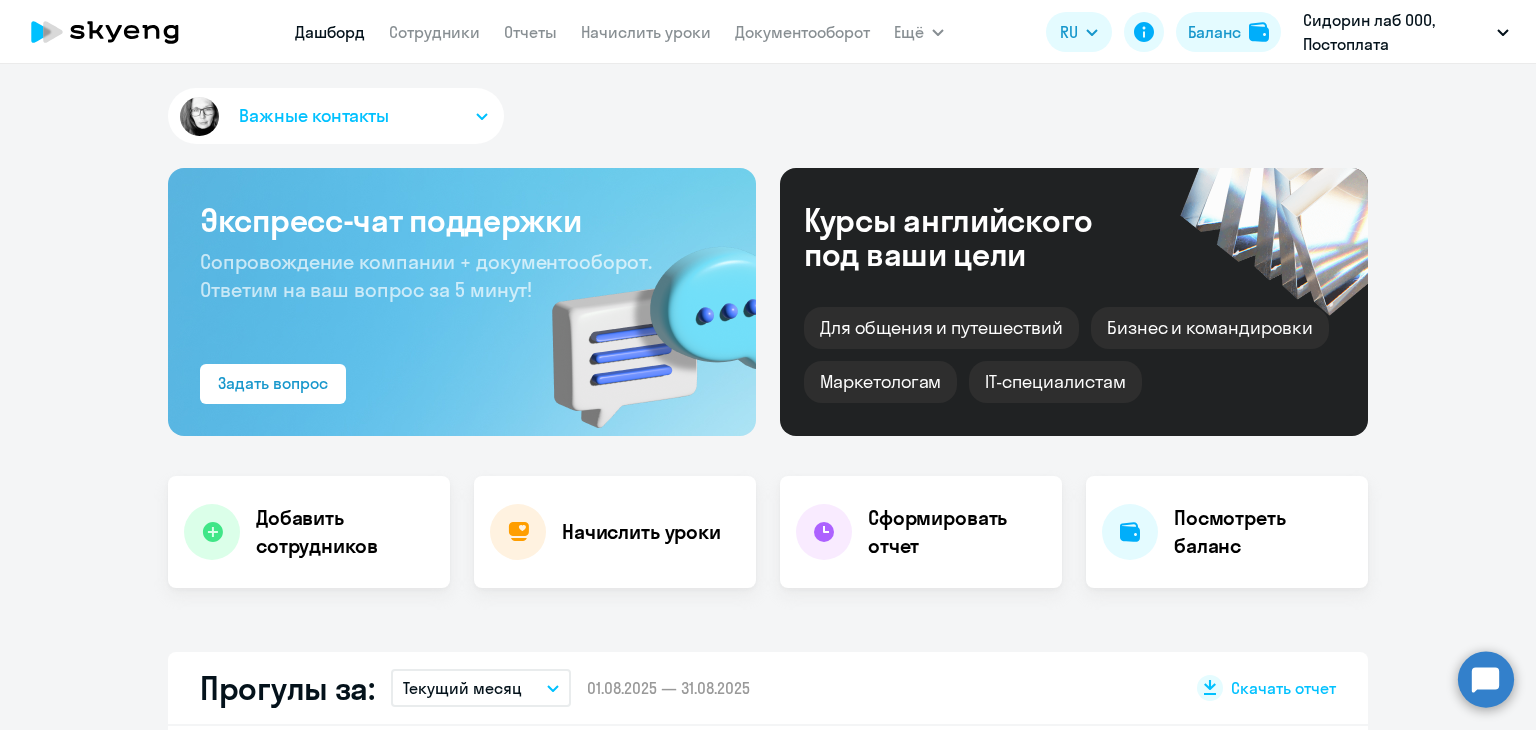 select on "30" 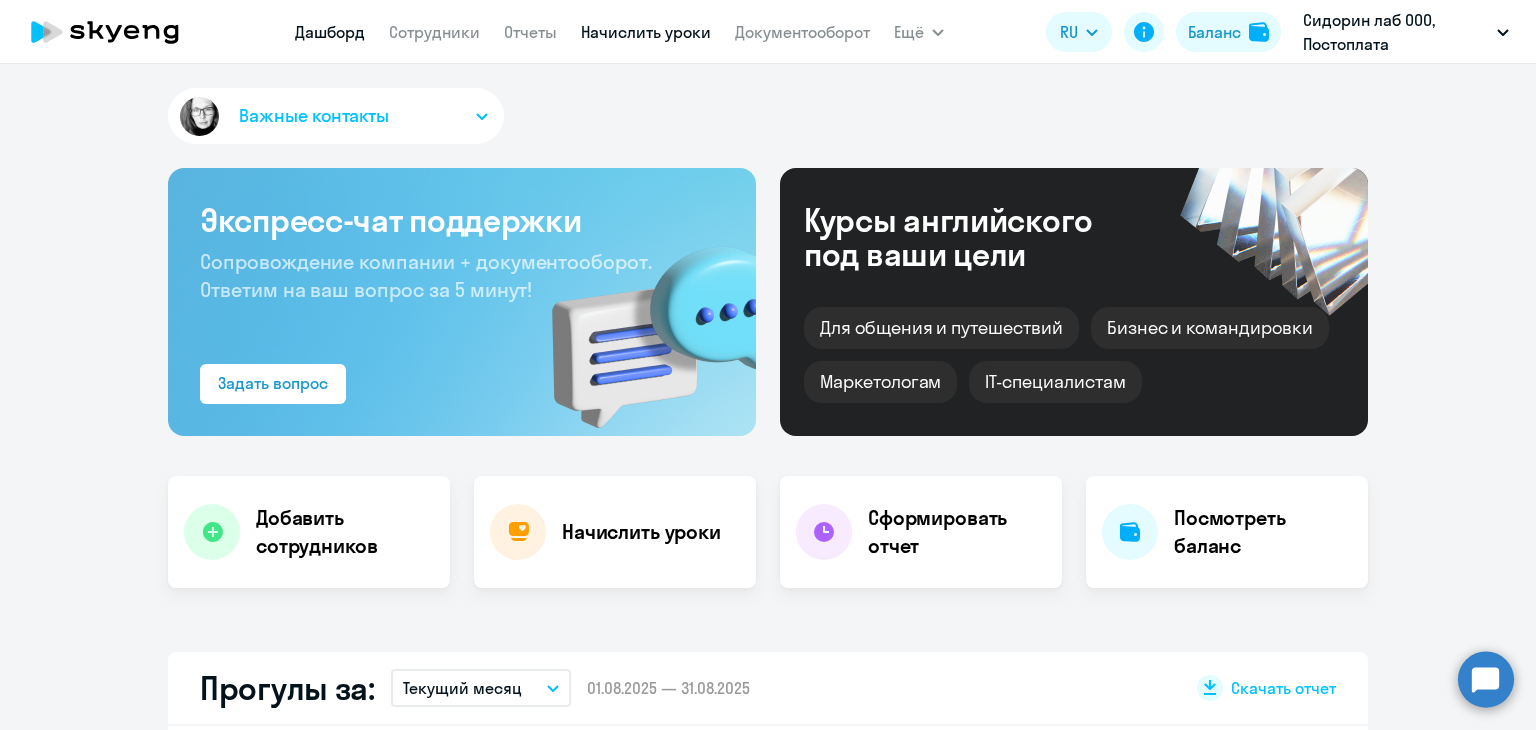 click on "Начислить уроки" at bounding box center (646, 32) 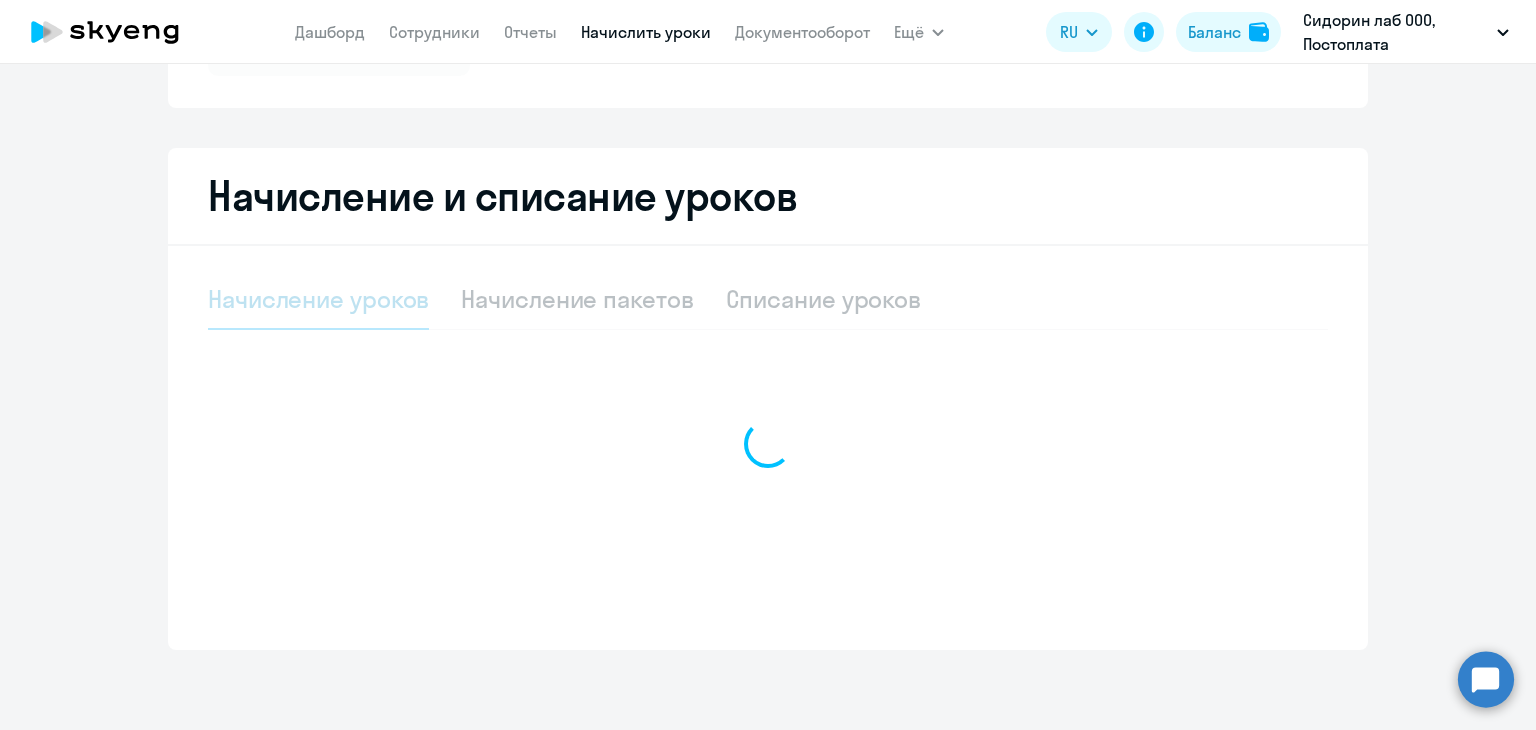 select on "10" 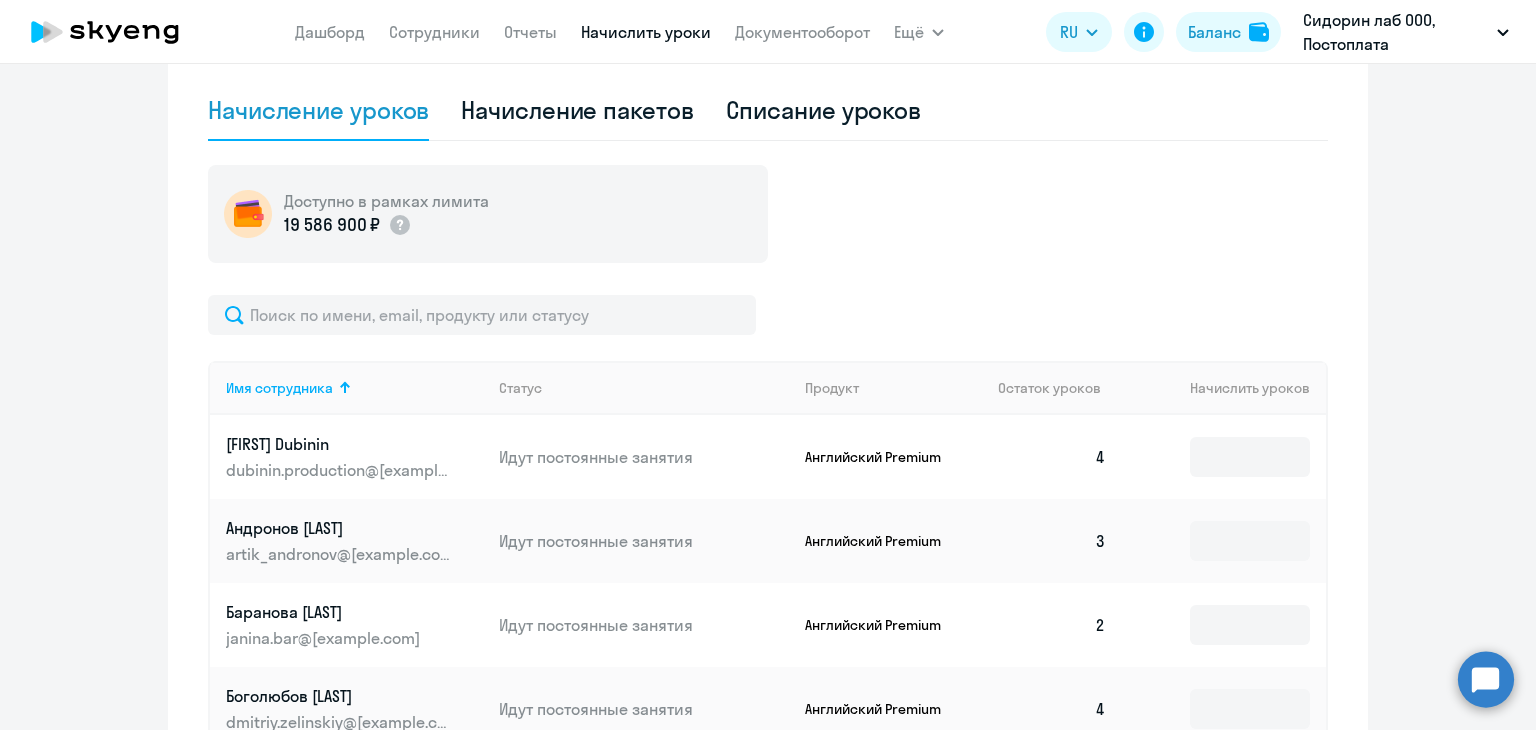 scroll, scrollTop: 656, scrollLeft: 0, axis: vertical 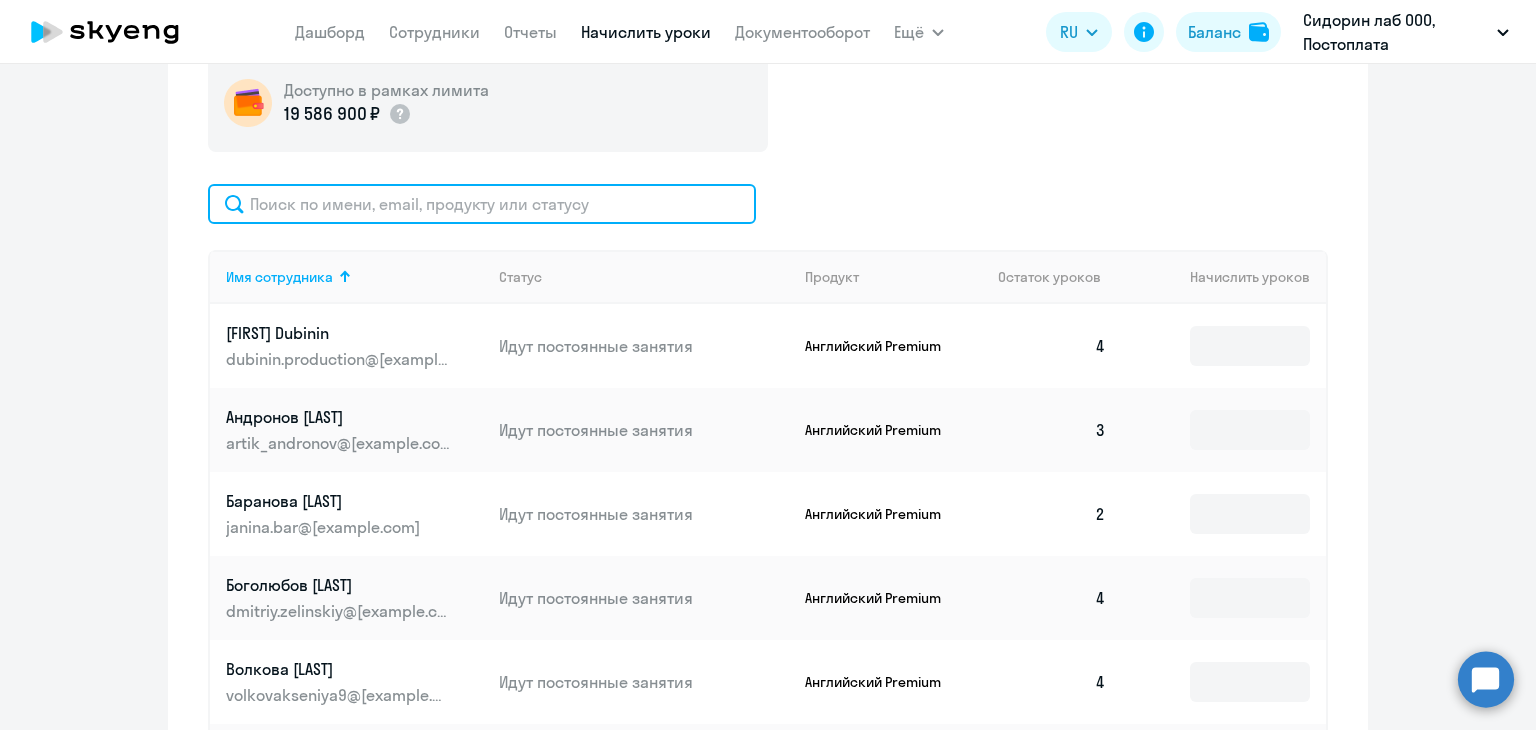 click 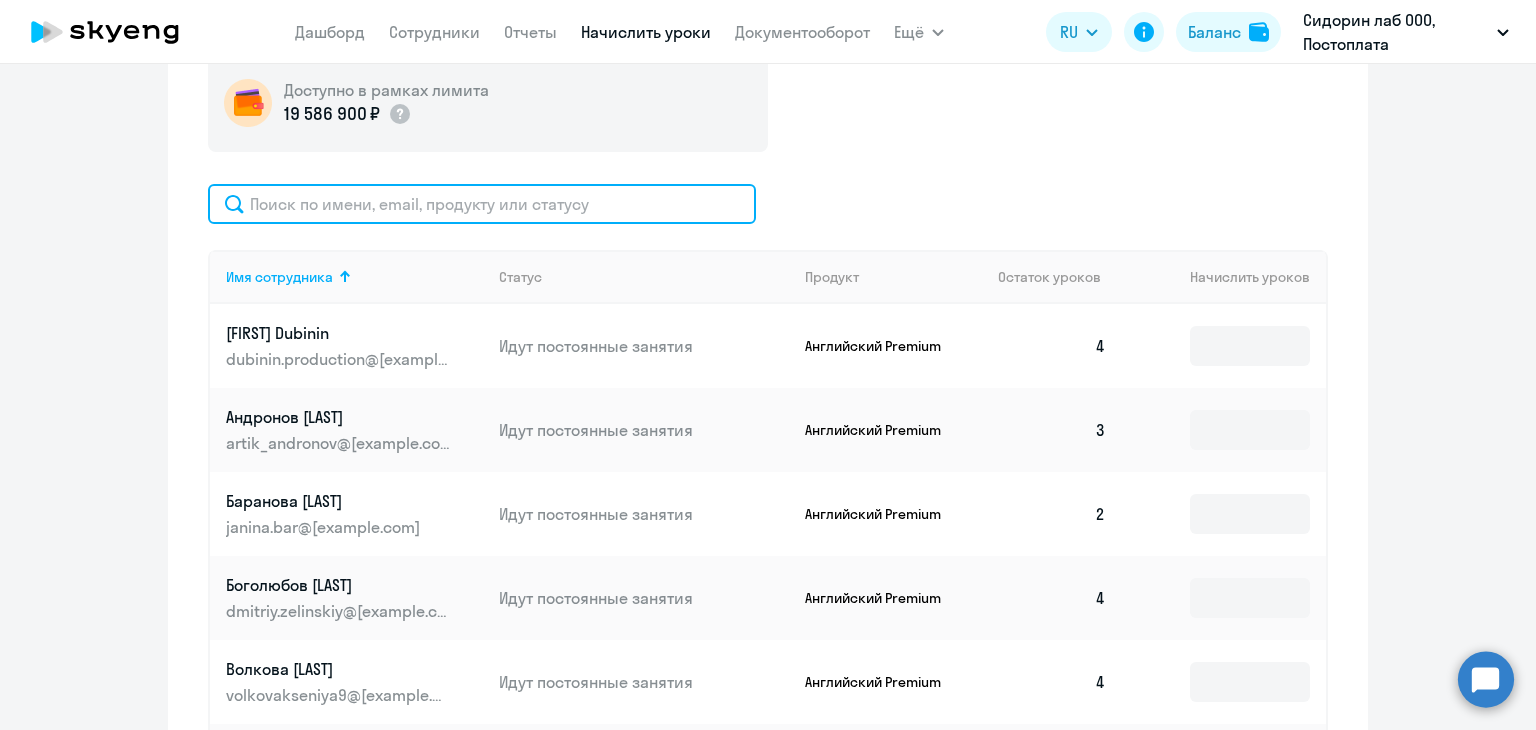 paste on "[PHONE]" 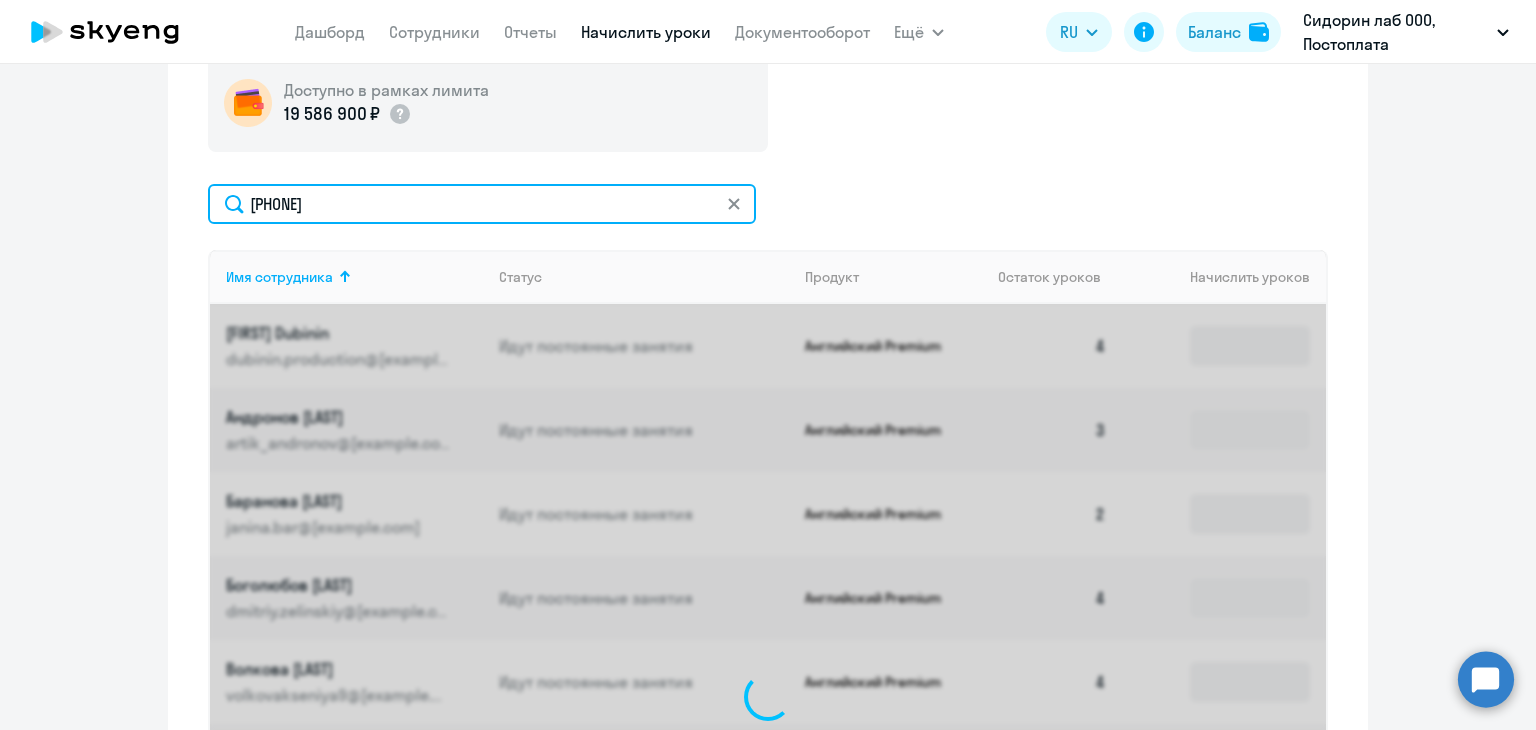 scroll, scrollTop: 644, scrollLeft: 0, axis: vertical 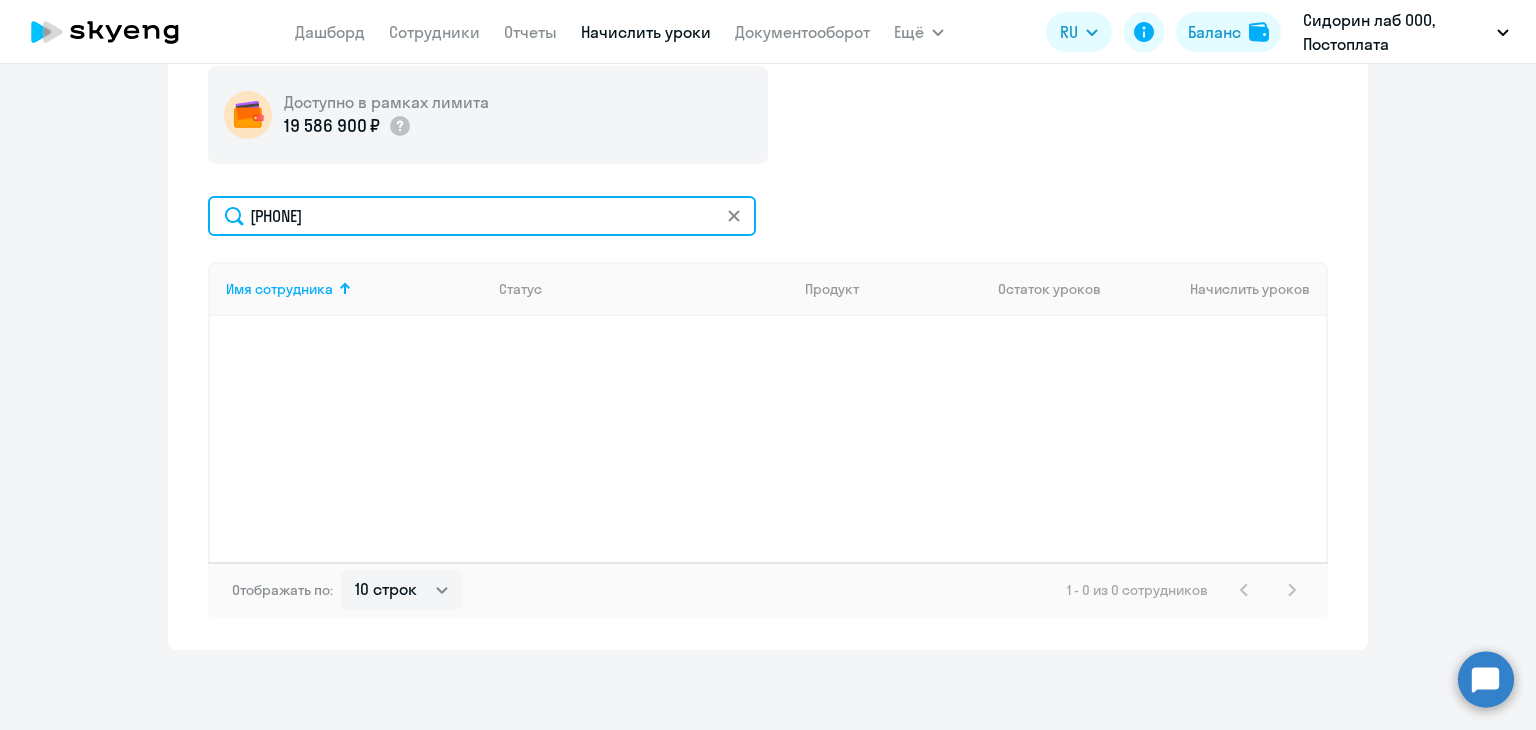 type on "[PHONE]" 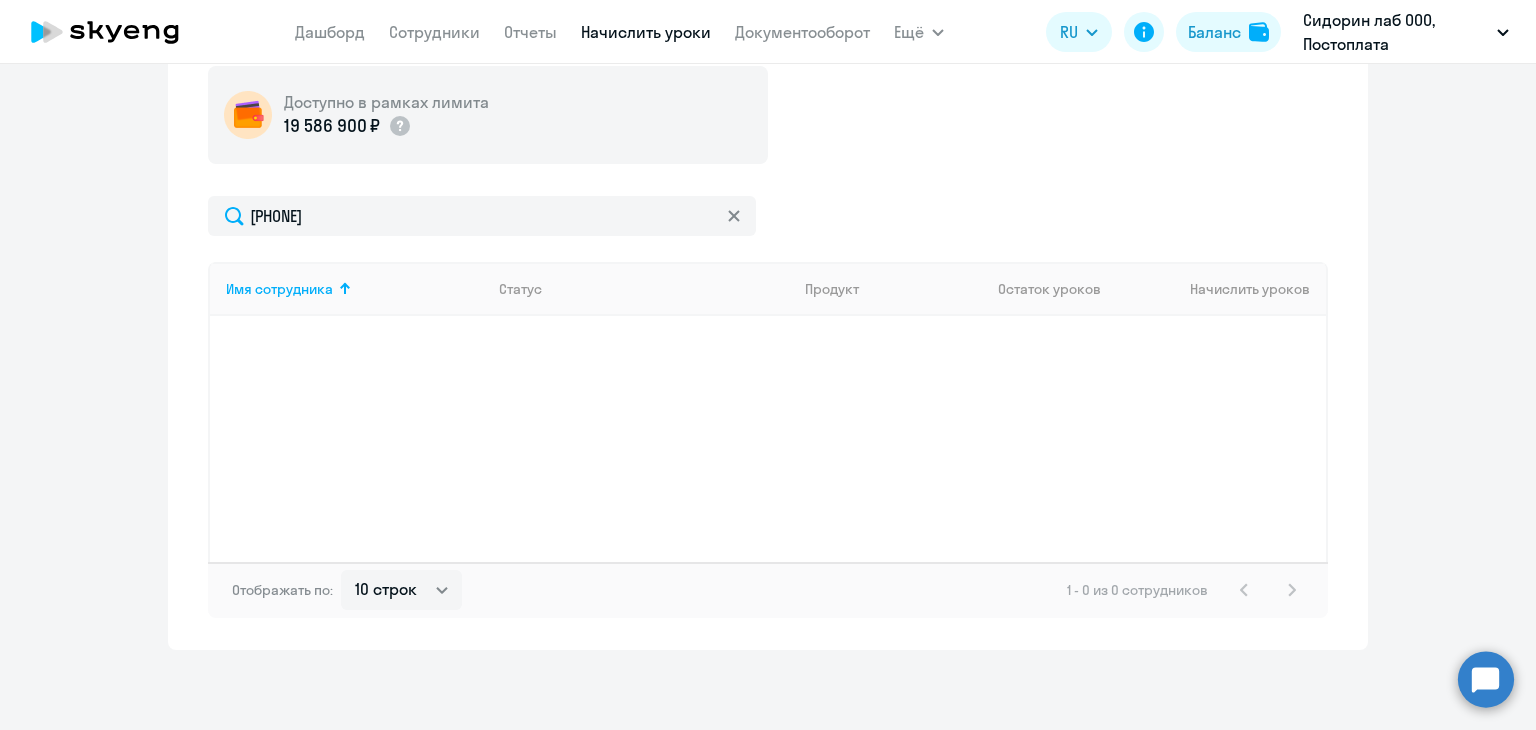 click 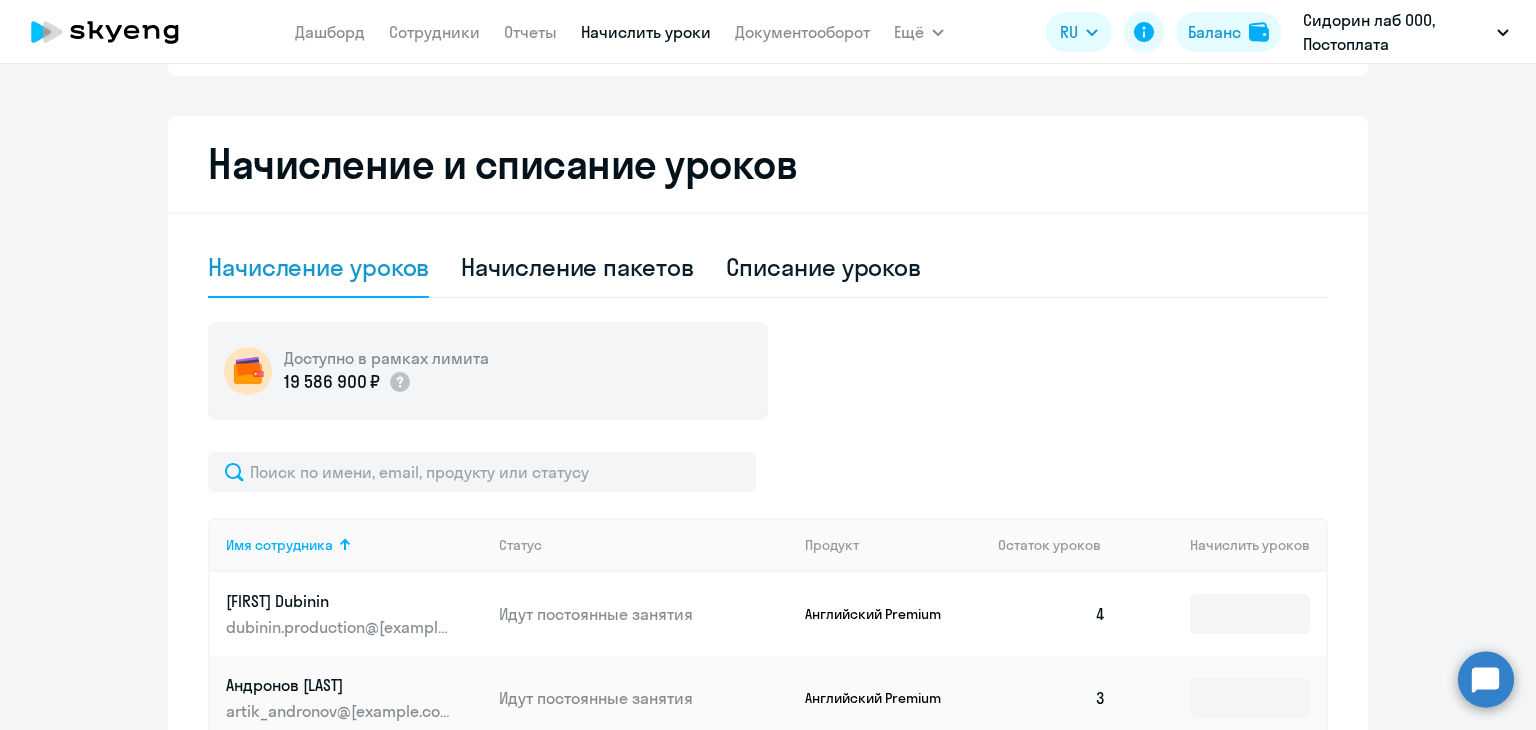 scroll, scrollTop: 400, scrollLeft: 0, axis: vertical 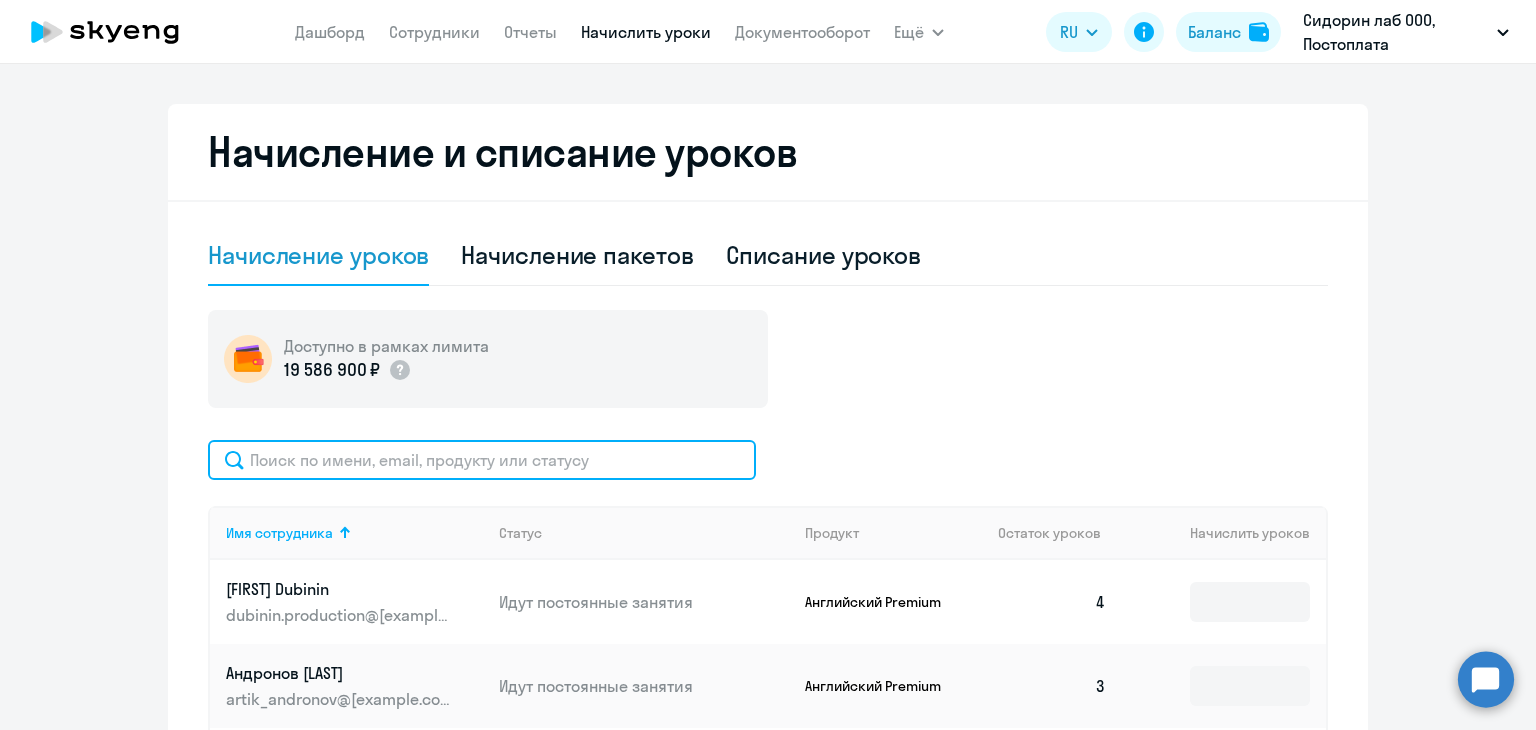 paste on "stvs.gro@[example.com]" 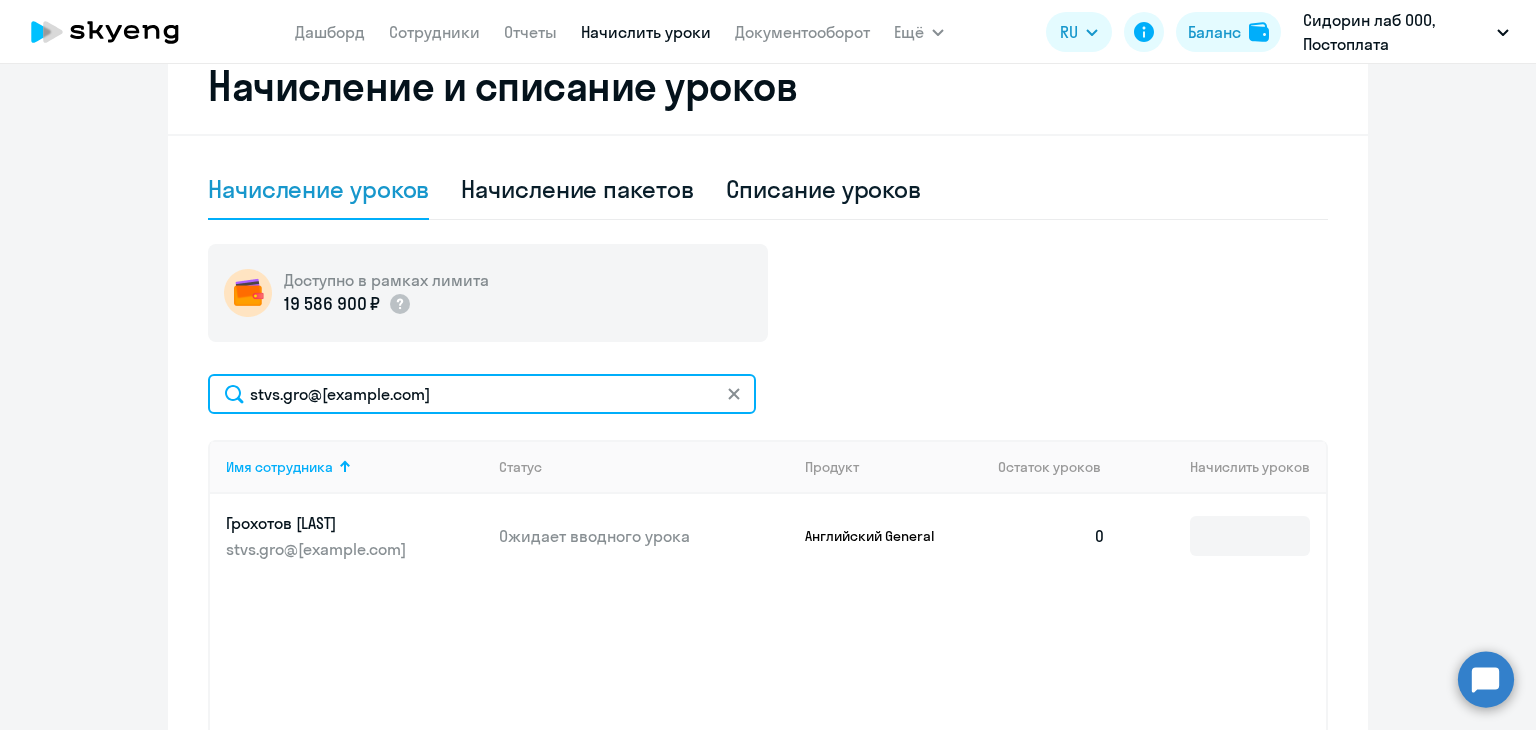 scroll, scrollTop: 500, scrollLeft: 0, axis: vertical 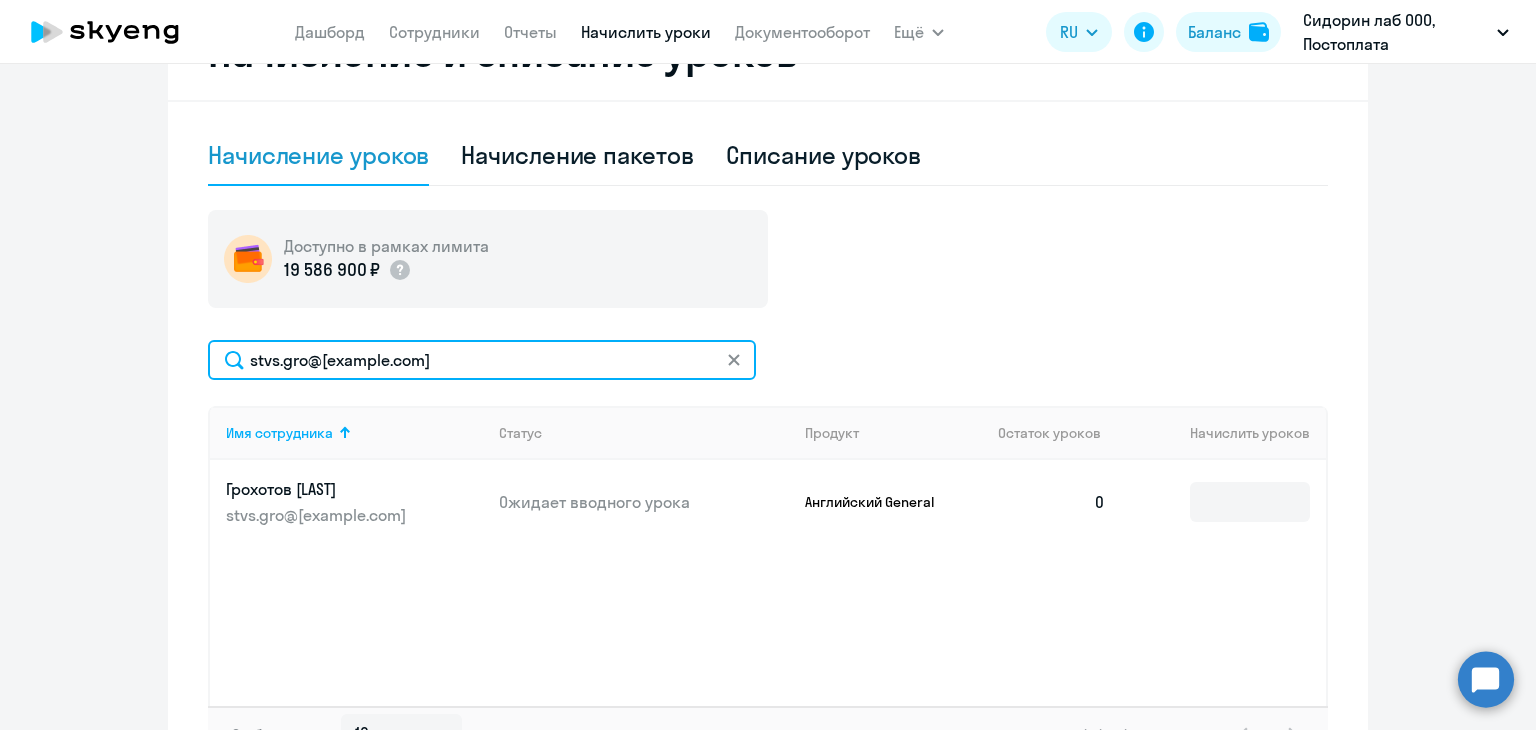 type on "stvs.gro@[example.com]" 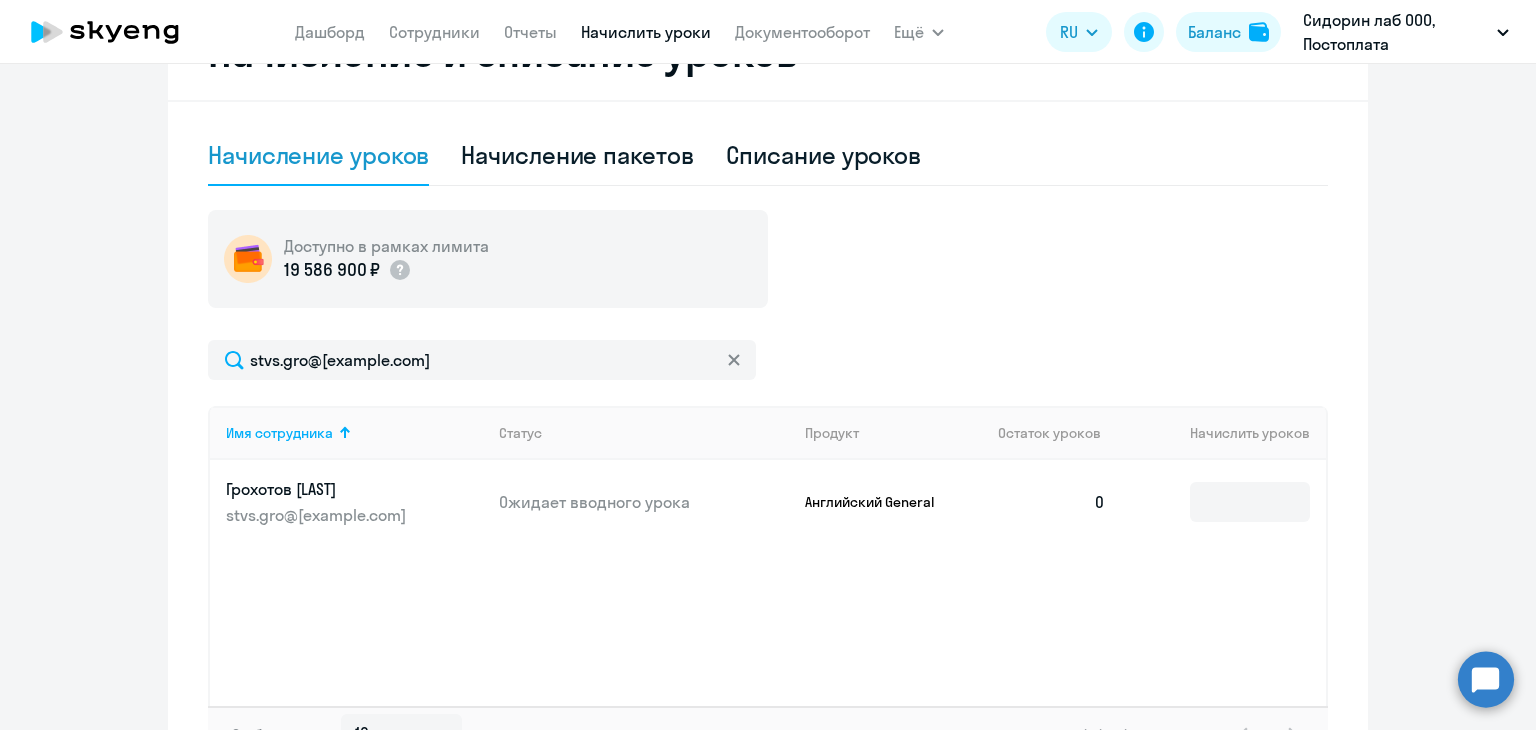 click 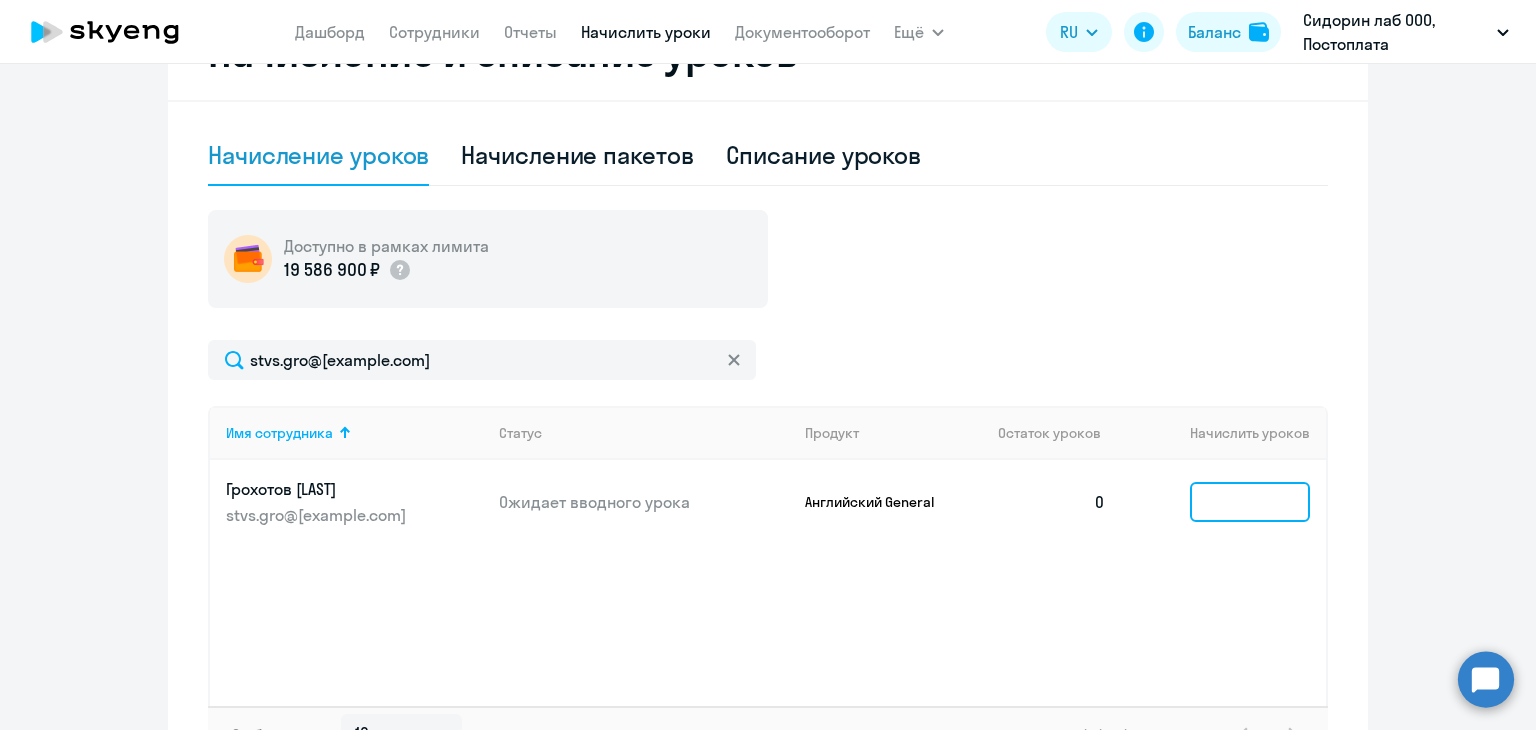click 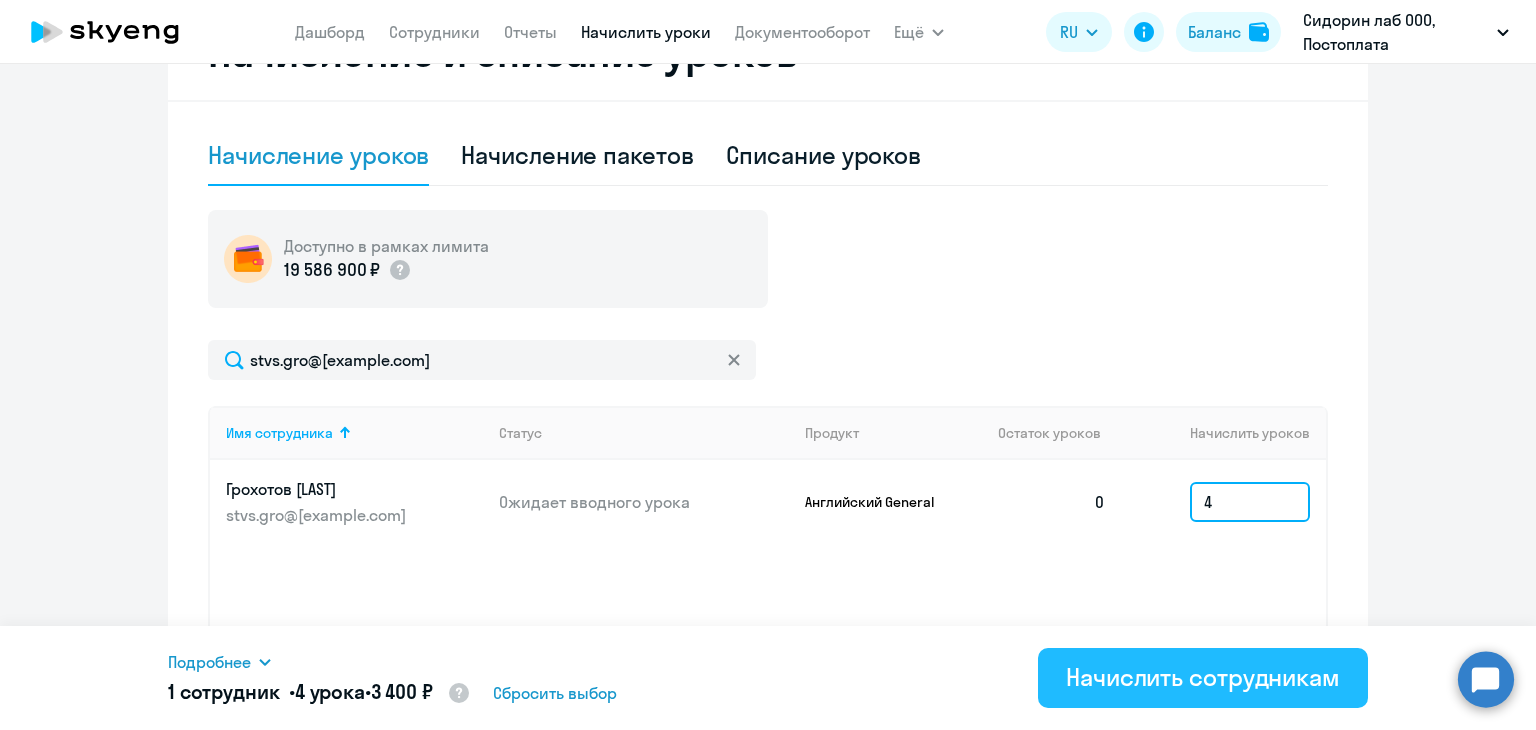 type on "4" 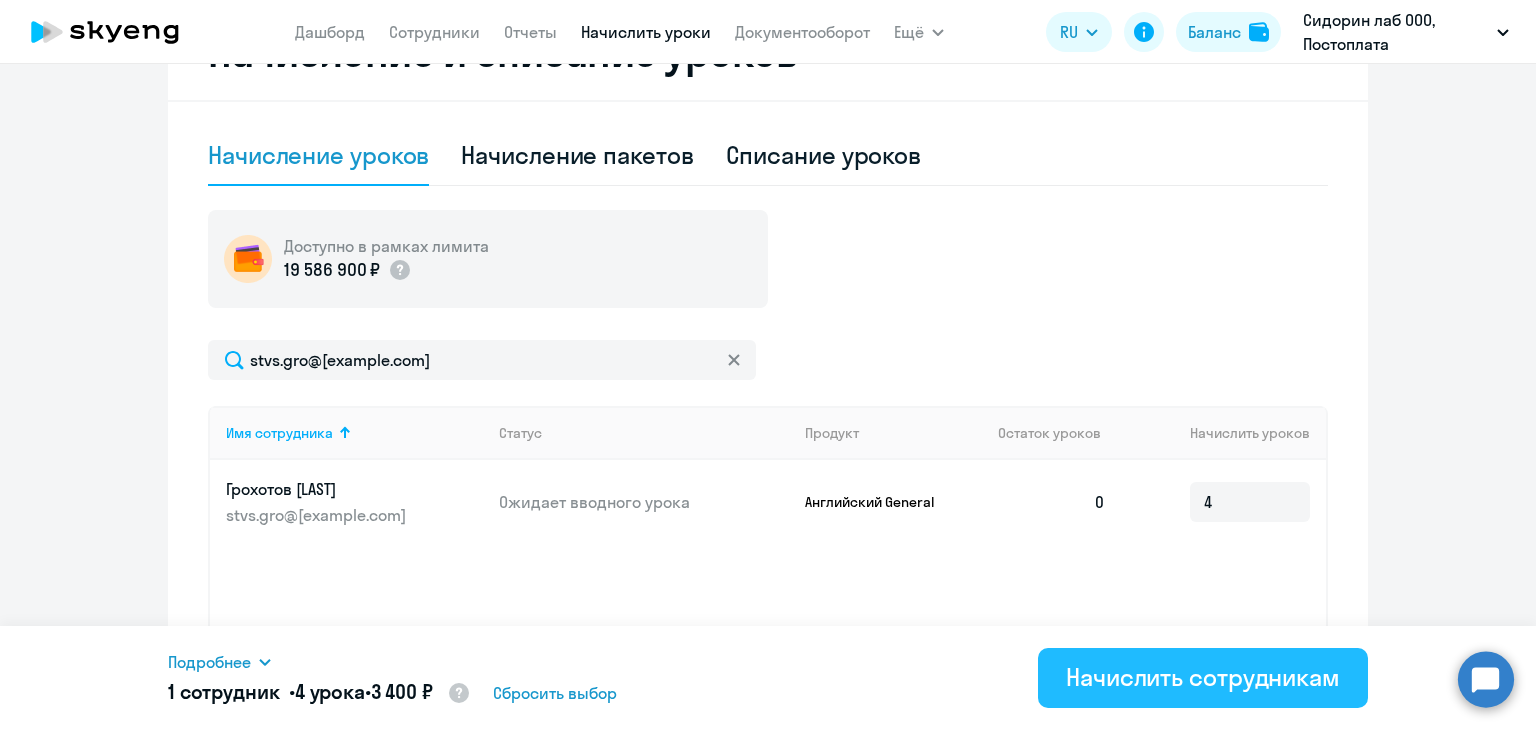 click on "Начислить сотрудникам" at bounding box center [1203, 677] 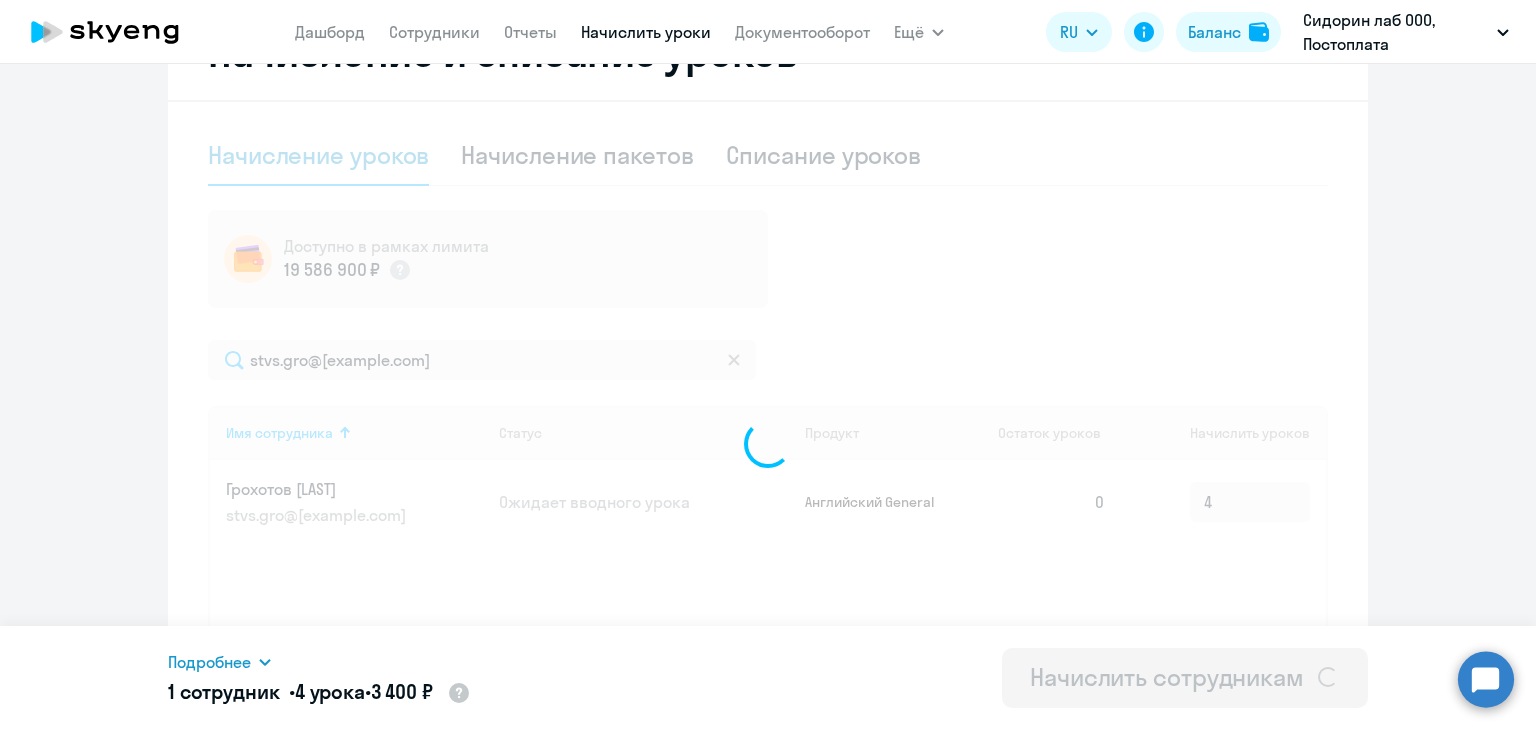 type 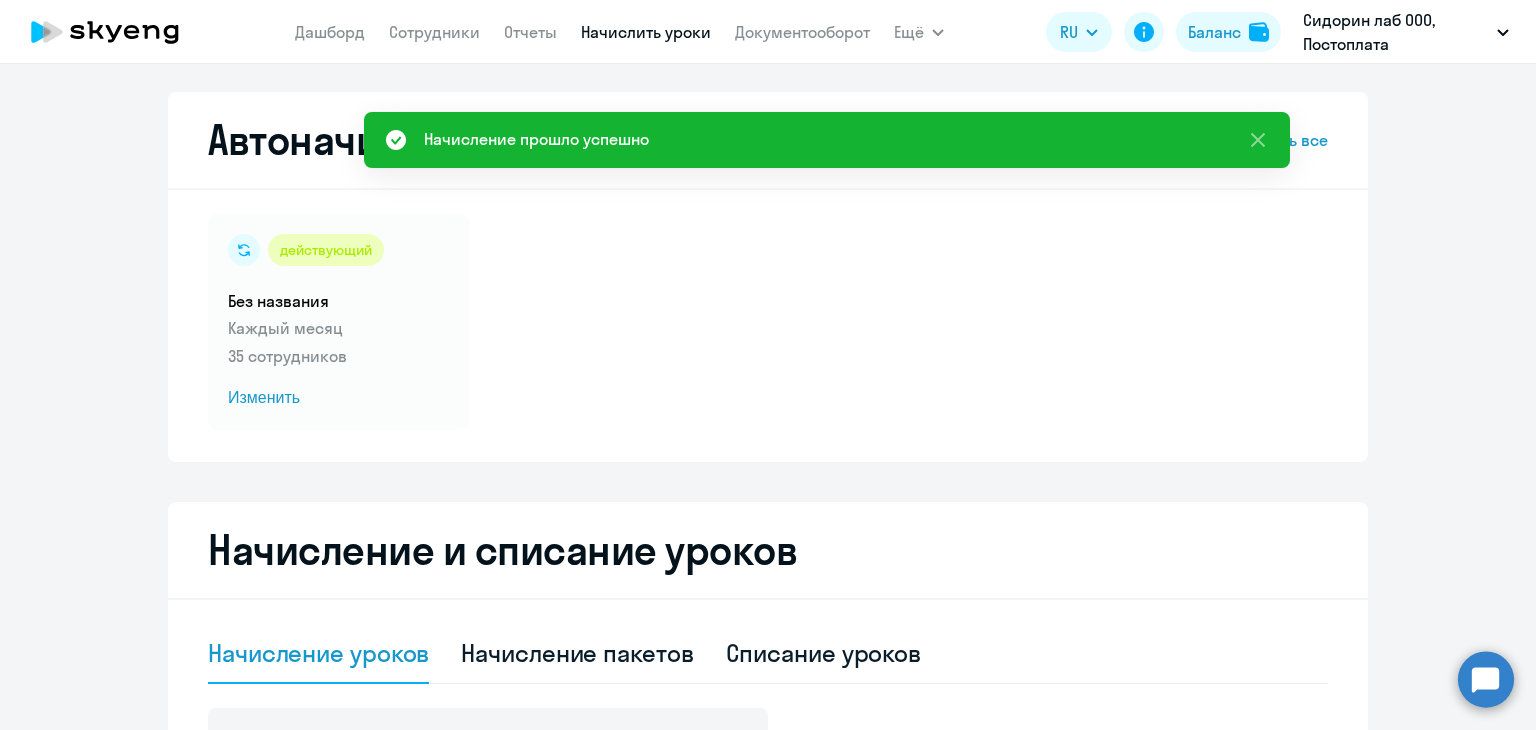 scroll, scrollTop: 0, scrollLeft: 0, axis: both 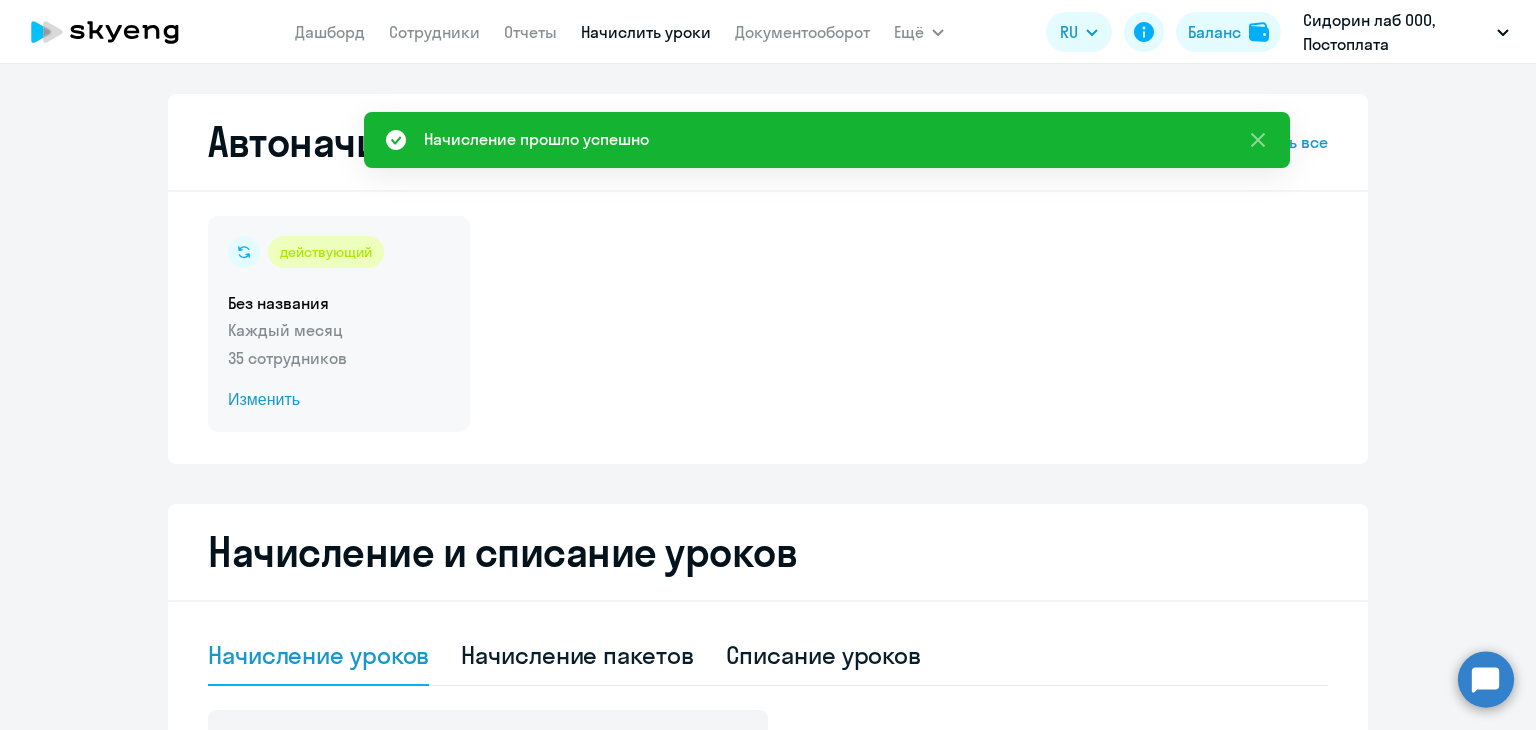 click on "Изменить" 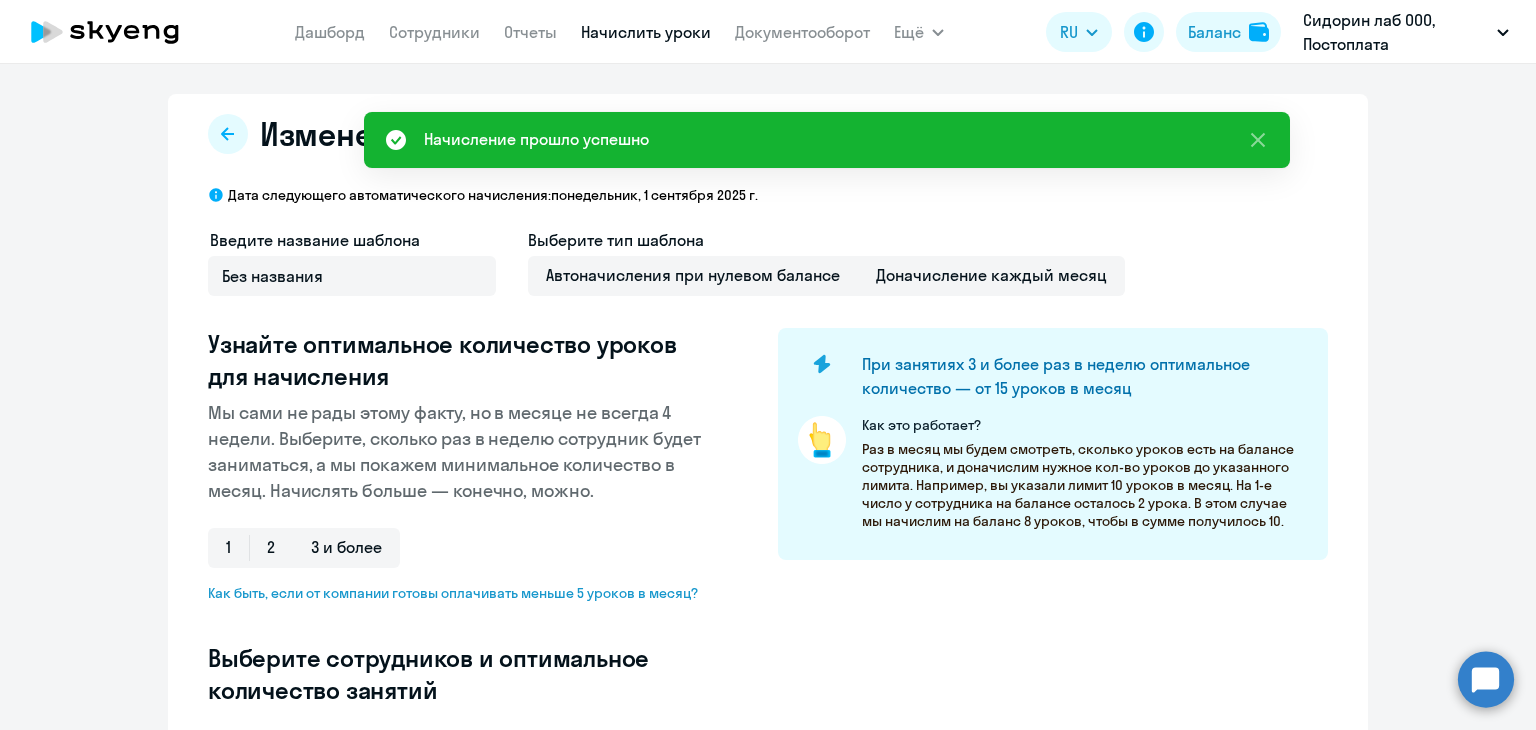 select on "10" 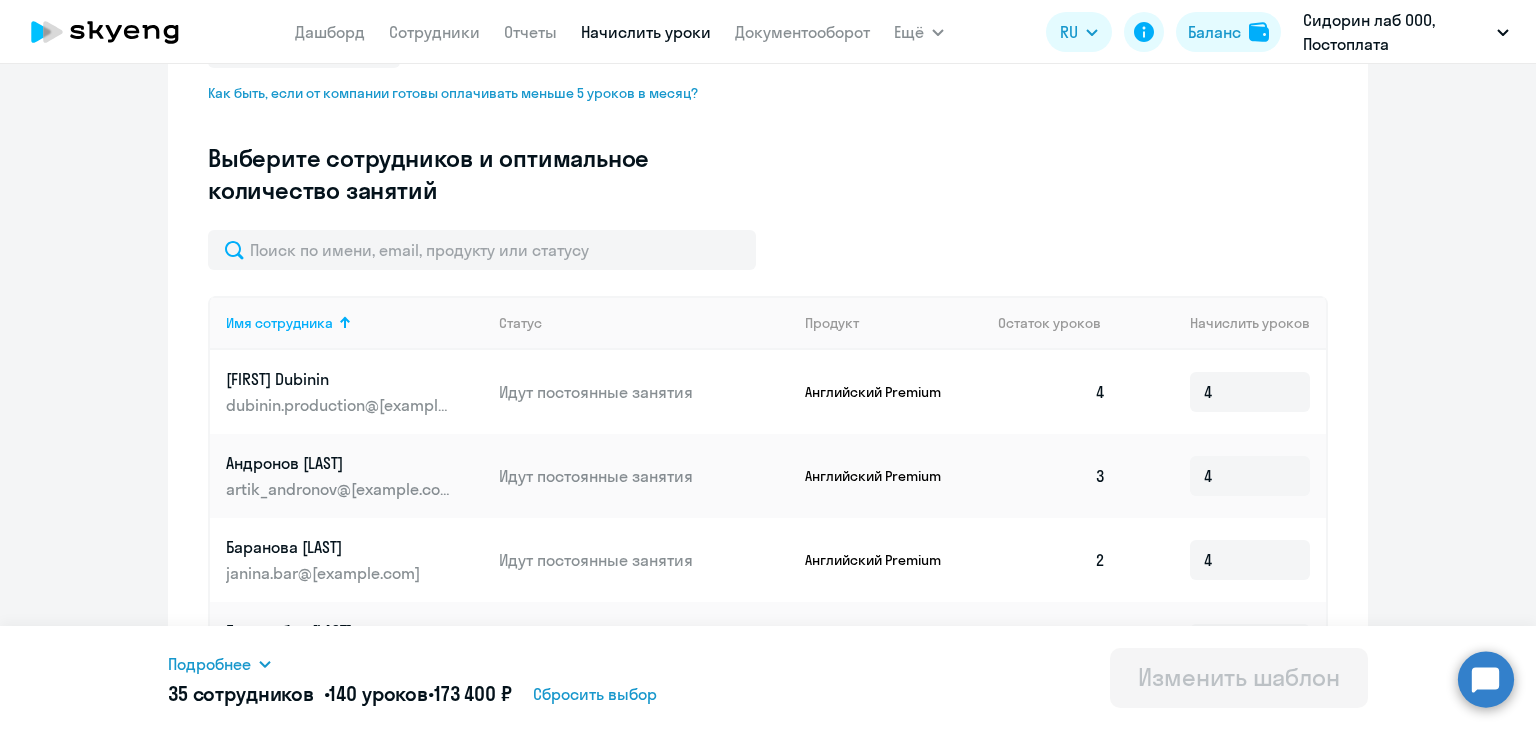 scroll, scrollTop: 400, scrollLeft: 0, axis: vertical 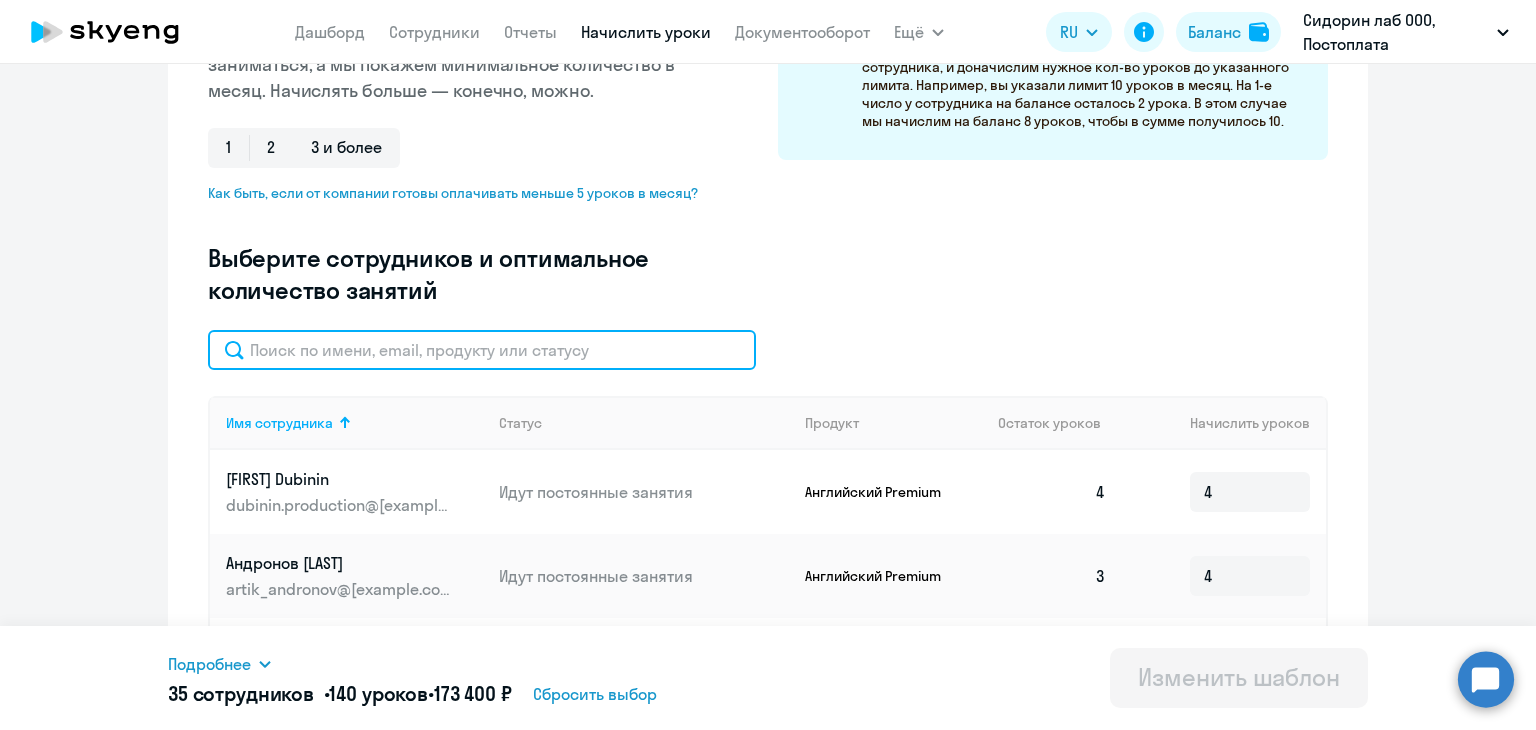 paste on "stvs.gro@[example.com]" 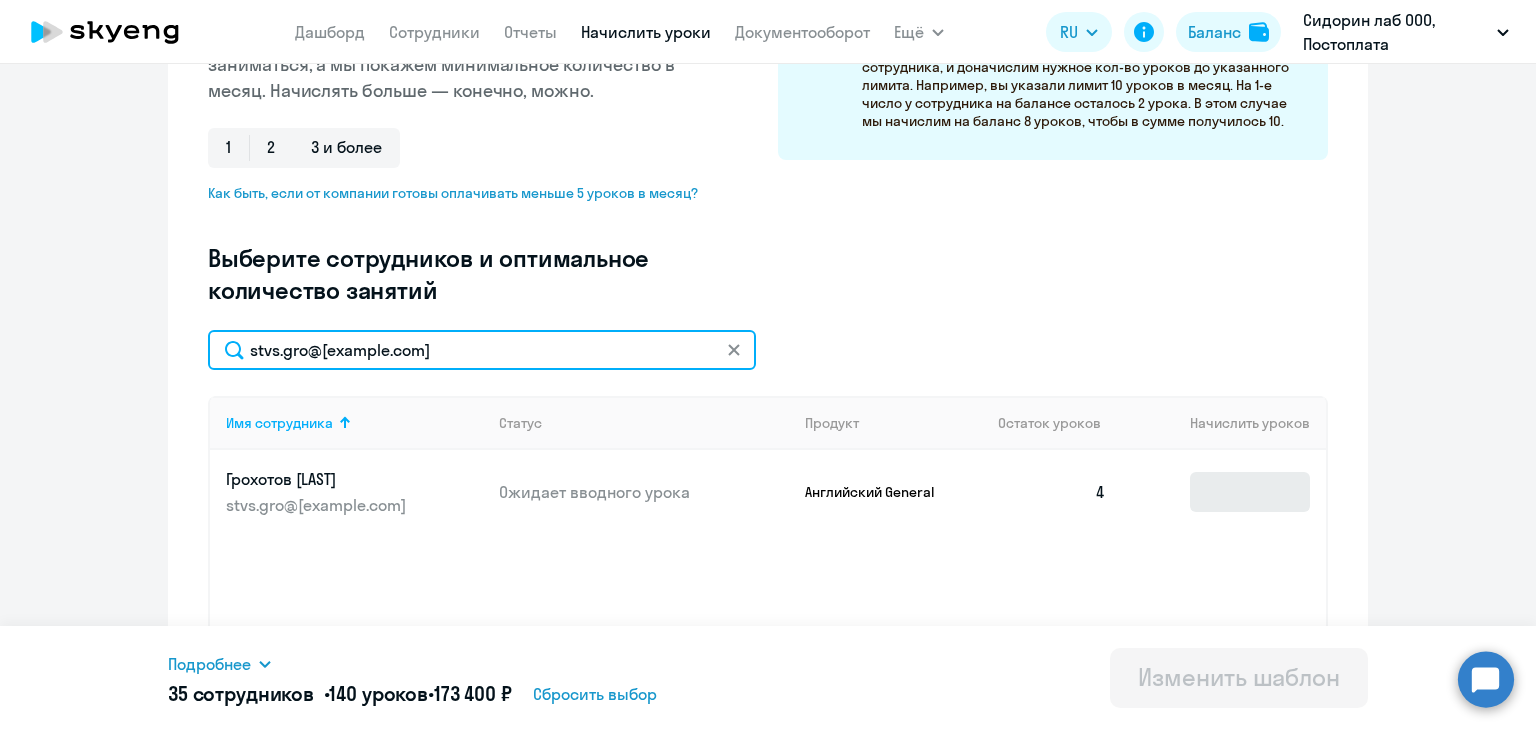 type on "stvs.gro@[example.com]" 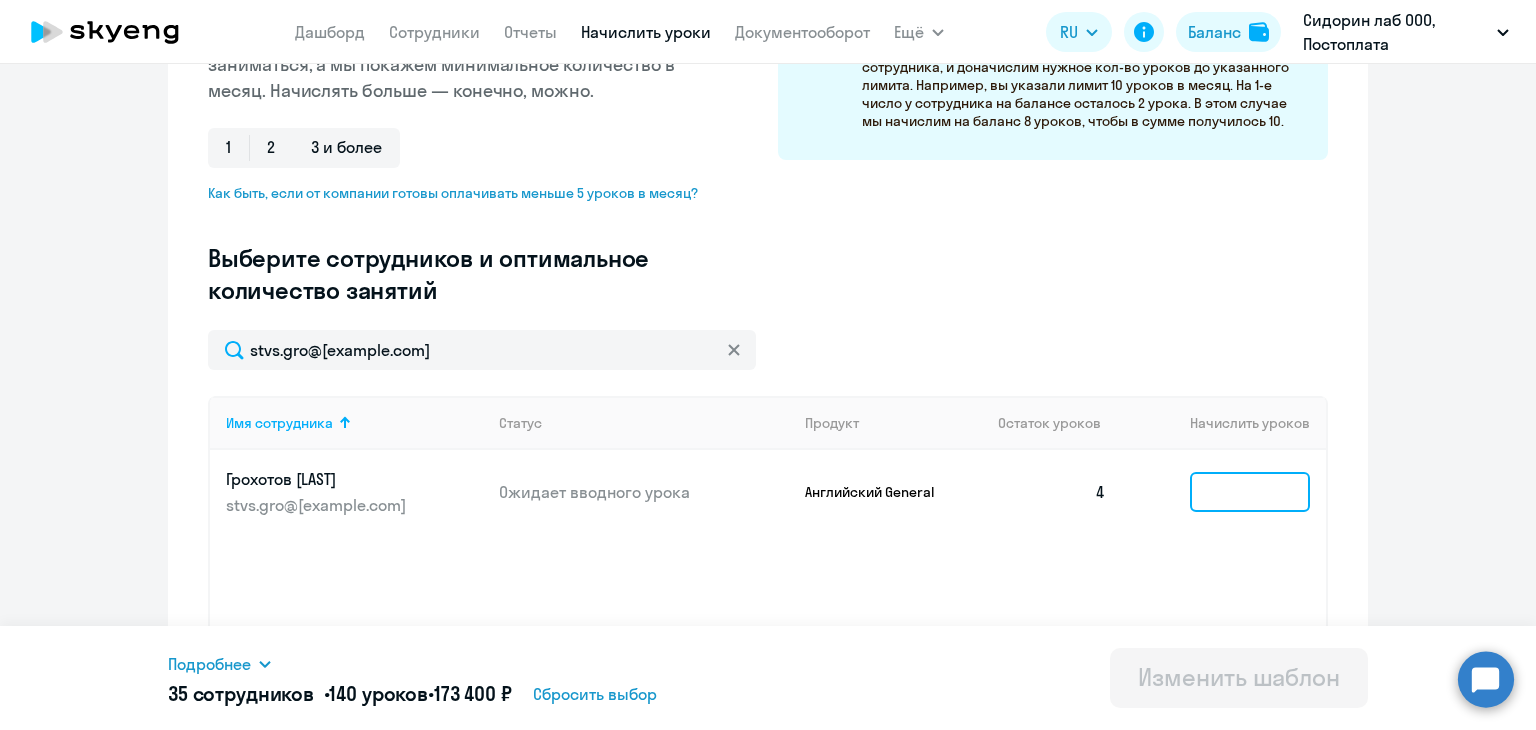 click 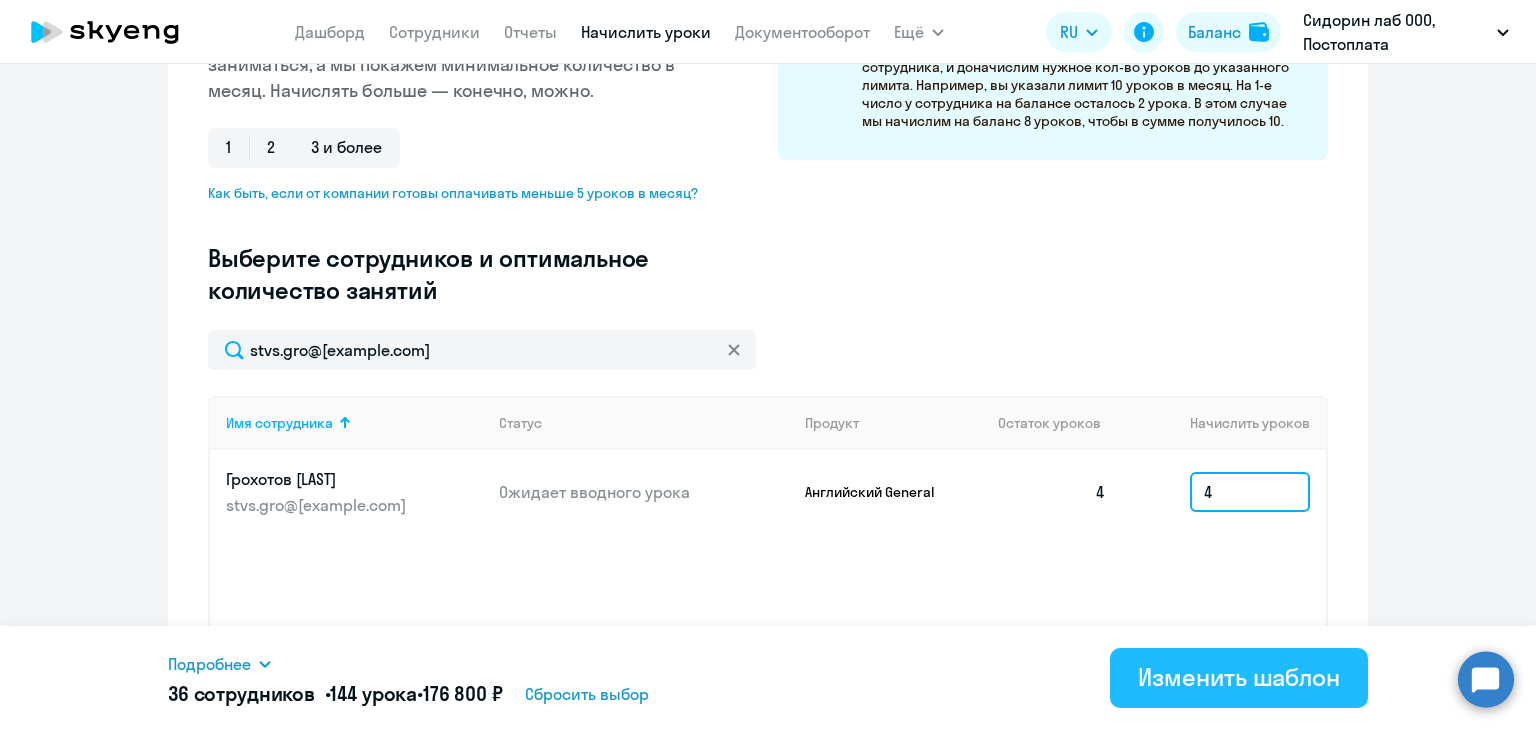 type on "4" 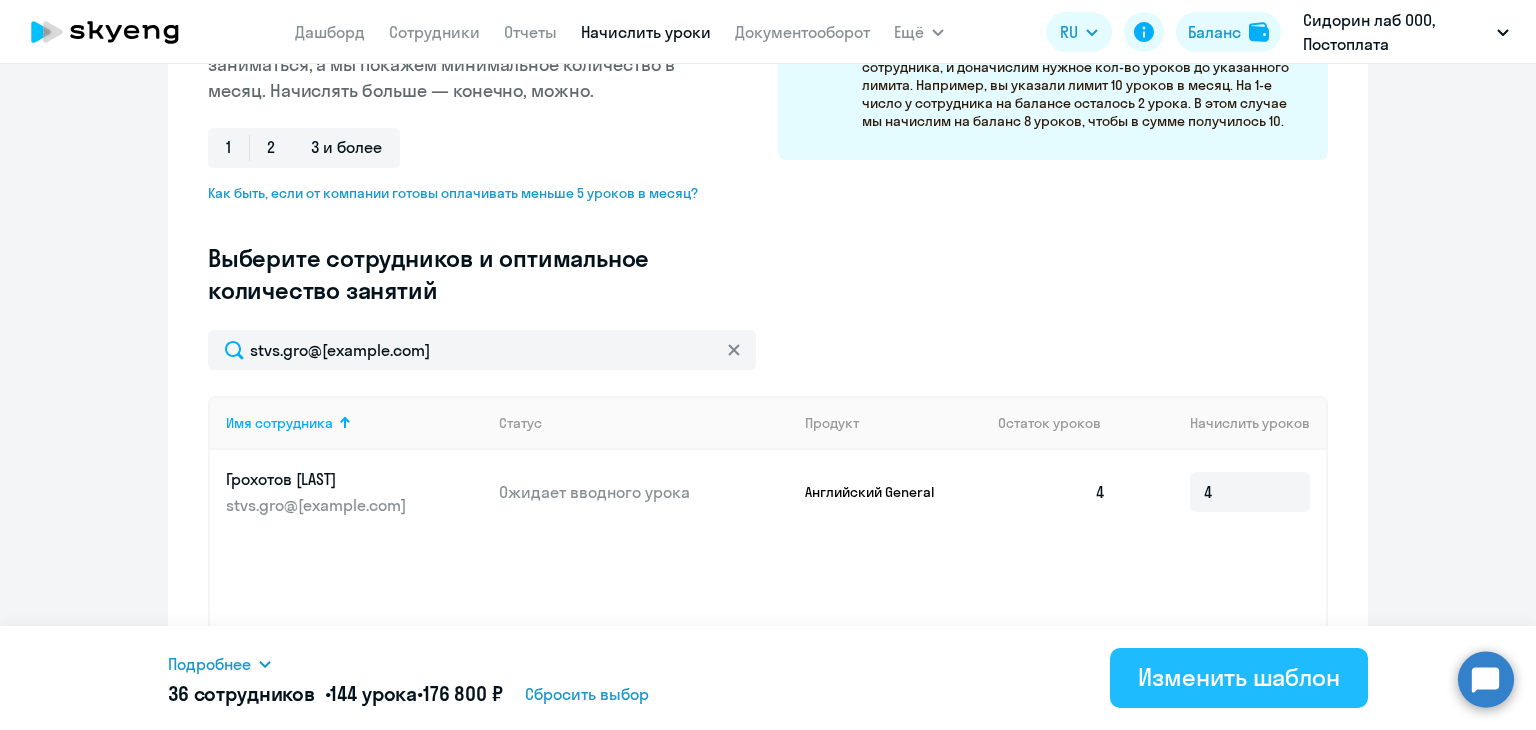 click on "Изменить шаблон" at bounding box center [1239, 677] 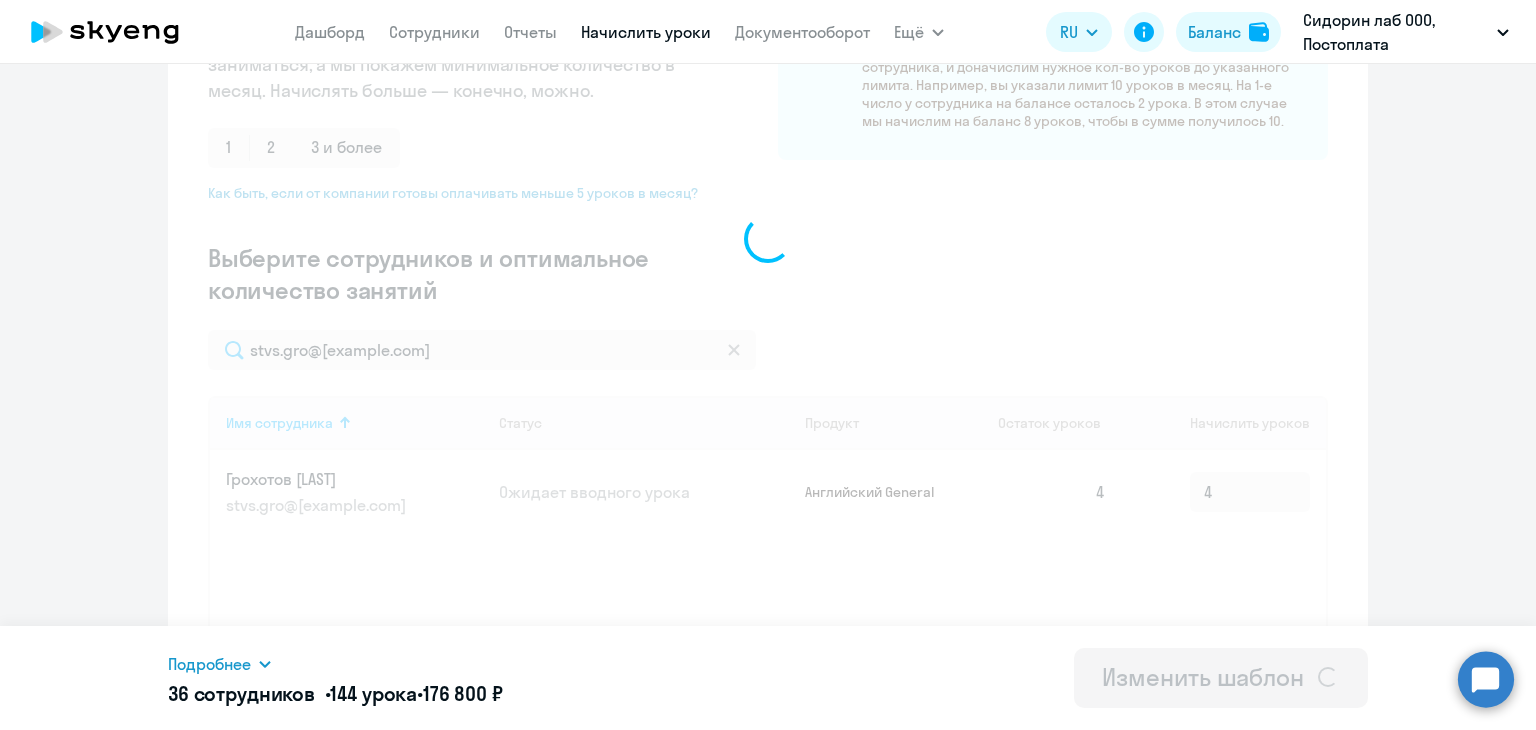 scroll, scrollTop: 0, scrollLeft: 0, axis: both 